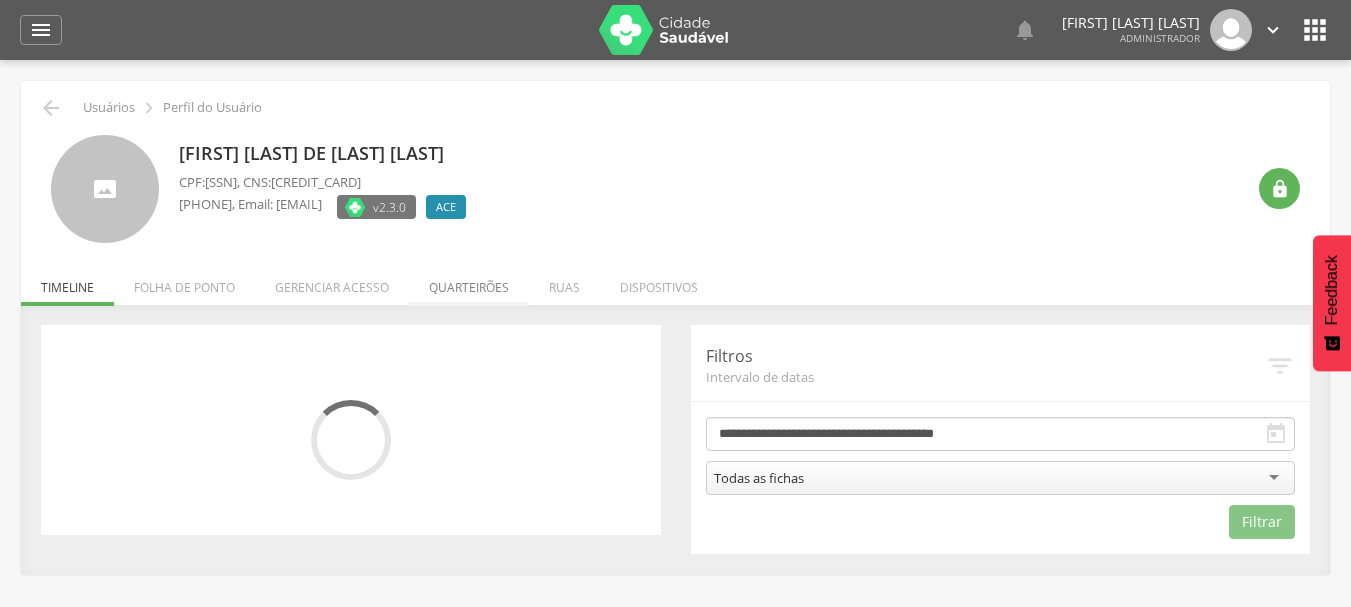 scroll, scrollTop: 0, scrollLeft: 0, axis: both 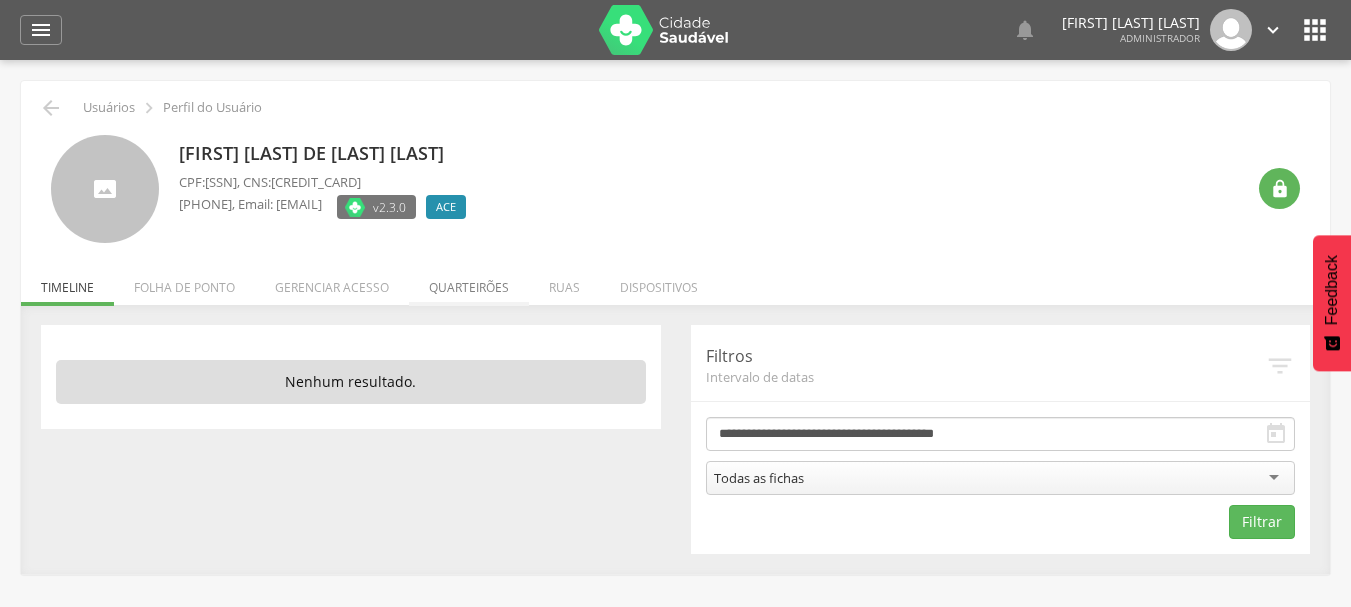 click on "Quarteirões" at bounding box center [469, 282] 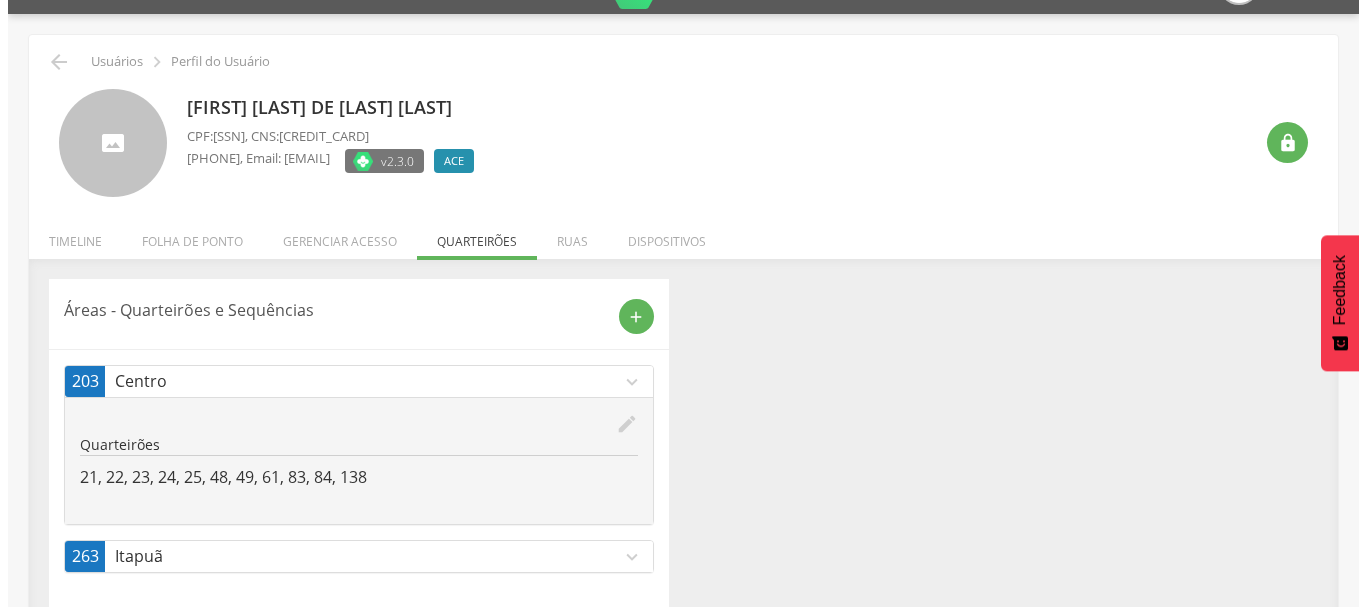 scroll, scrollTop: 68, scrollLeft: 0, axis: vertical 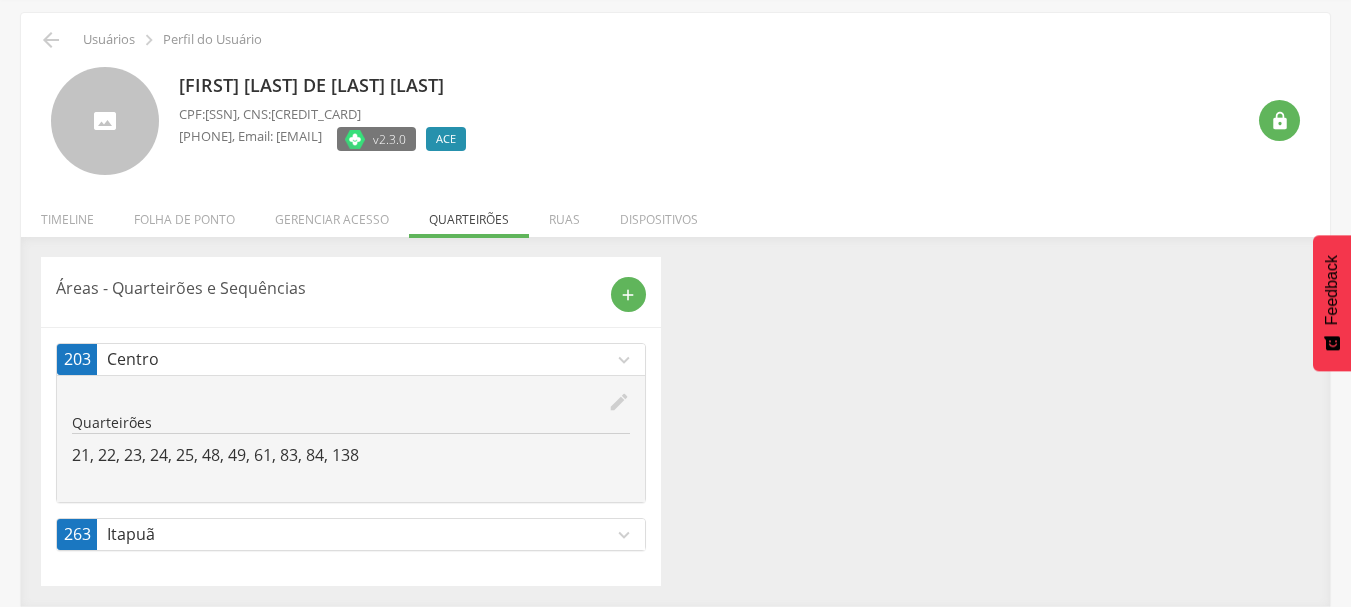 click on "Itapuã" at bounding box center (360, 534) 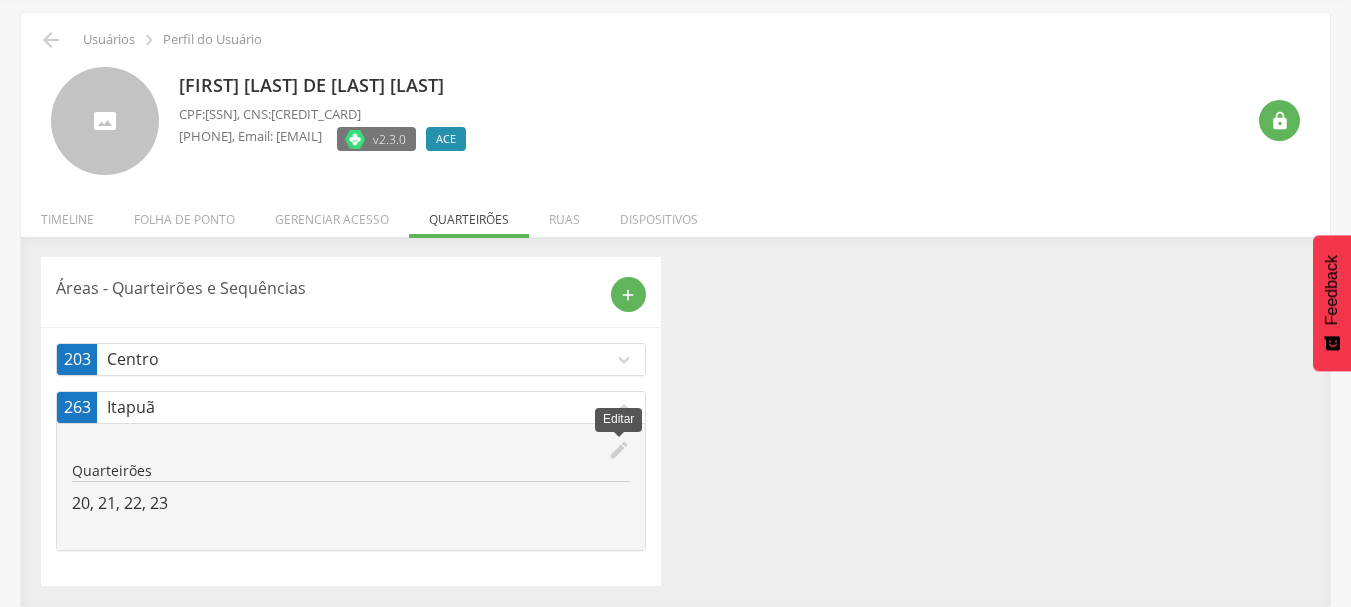 click on "edit" at bounding box center (619, 450) 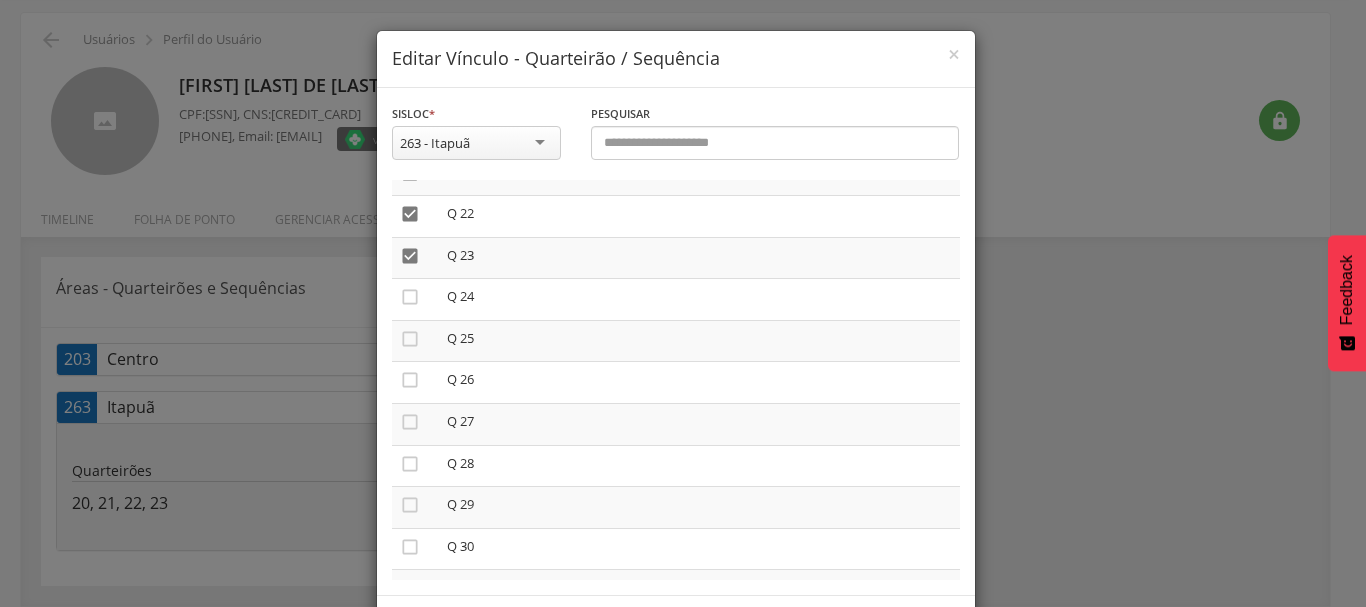 scroll, scrollTop: 900, scrollLeft: 0, axis: vertical 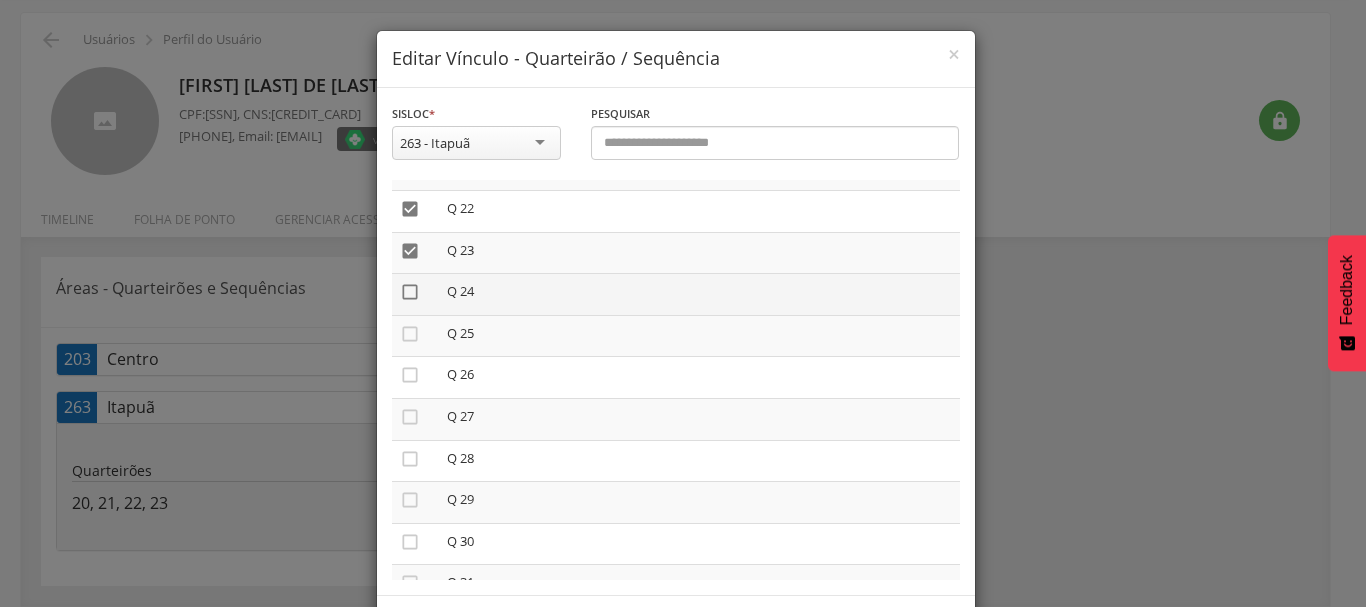 click on "" at bounding box center (410, 292) 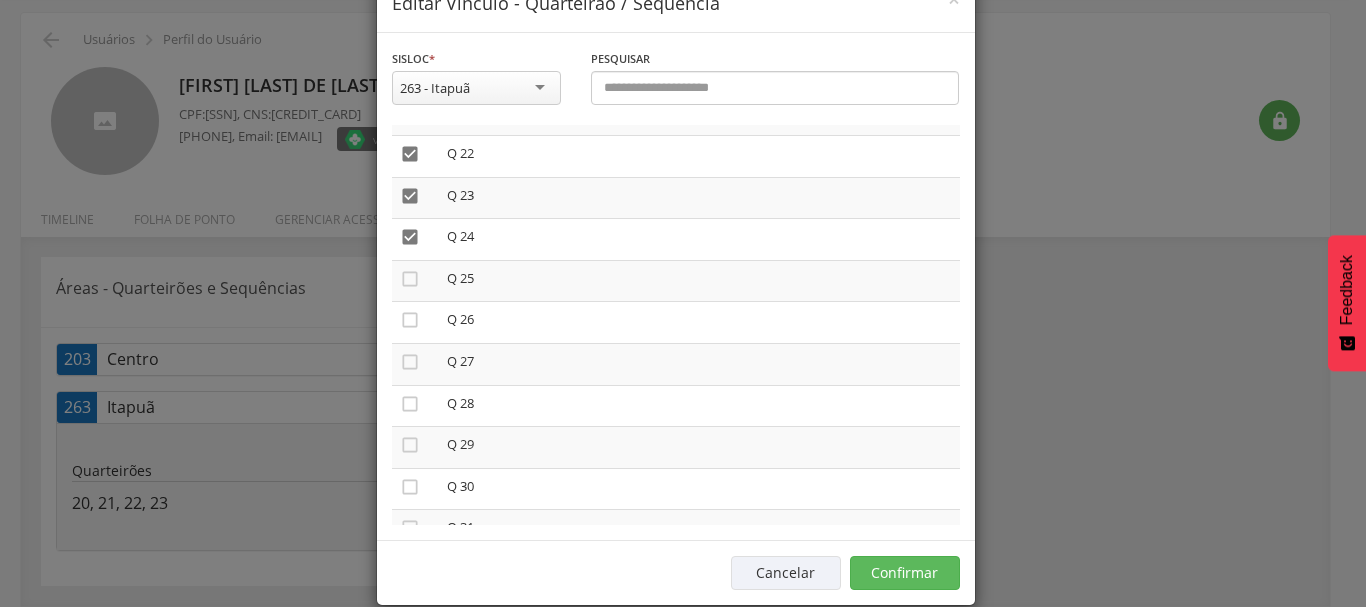 scroll, scrollTop: 84, scrollLeft: 0, axis: vertical 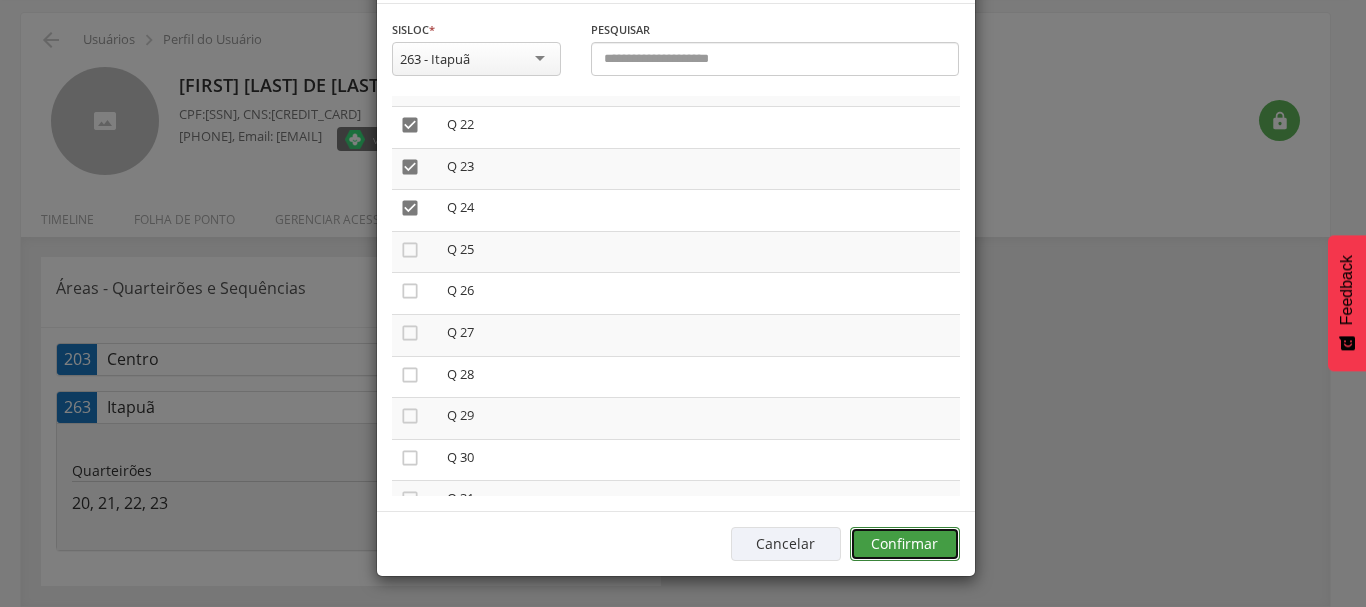 click on "Confirmar" at bounding box center [905, 544] 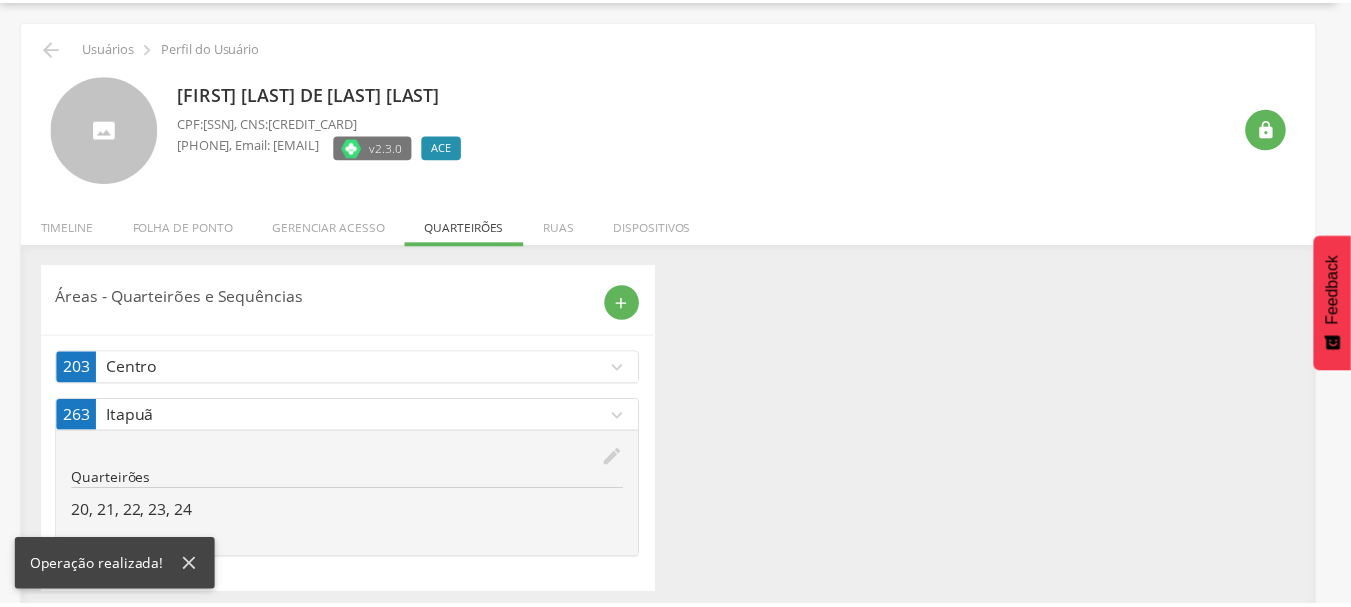 scroll, scrollTop: 68, scrollLeft: 0, axis: vertical 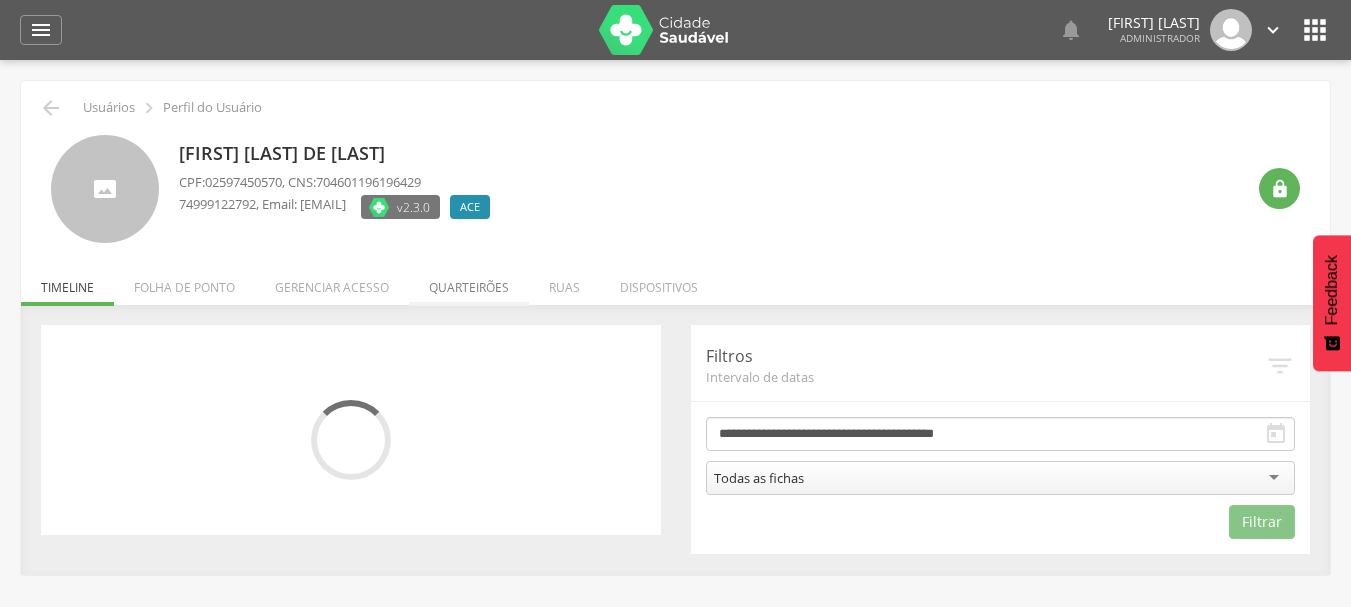 click on "Quarteirões" at bounding box center (469, 282) 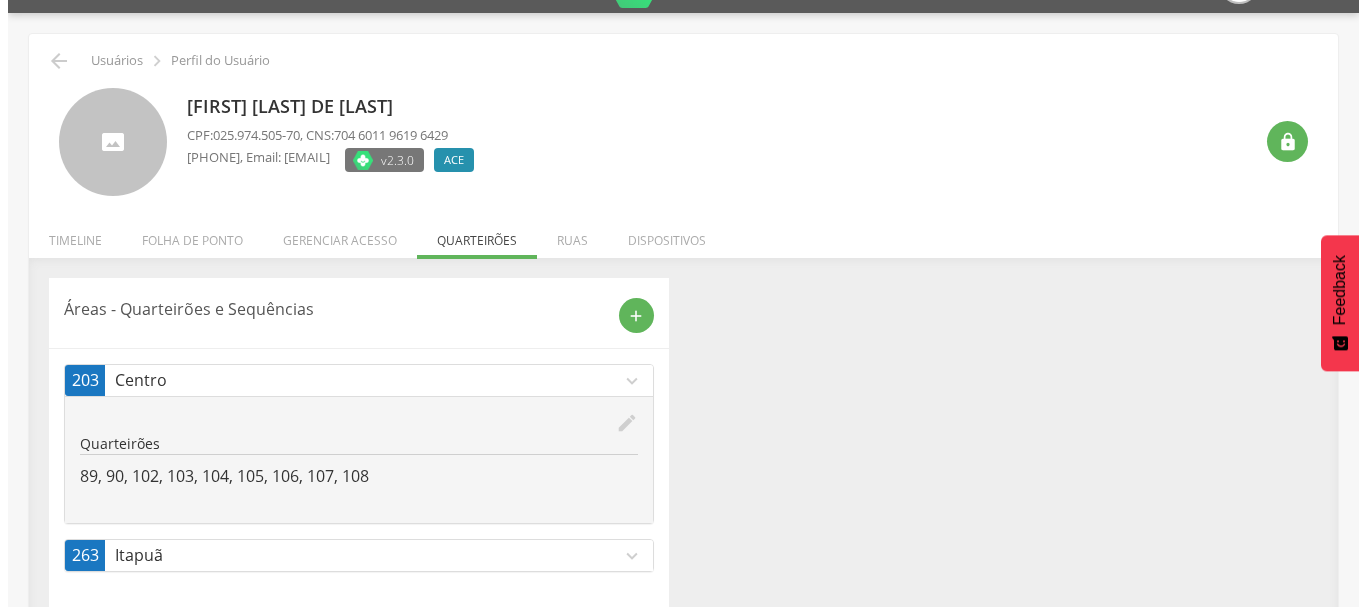 scroll, scrollTop: 68, scrollLeft: 0, axis: vertical 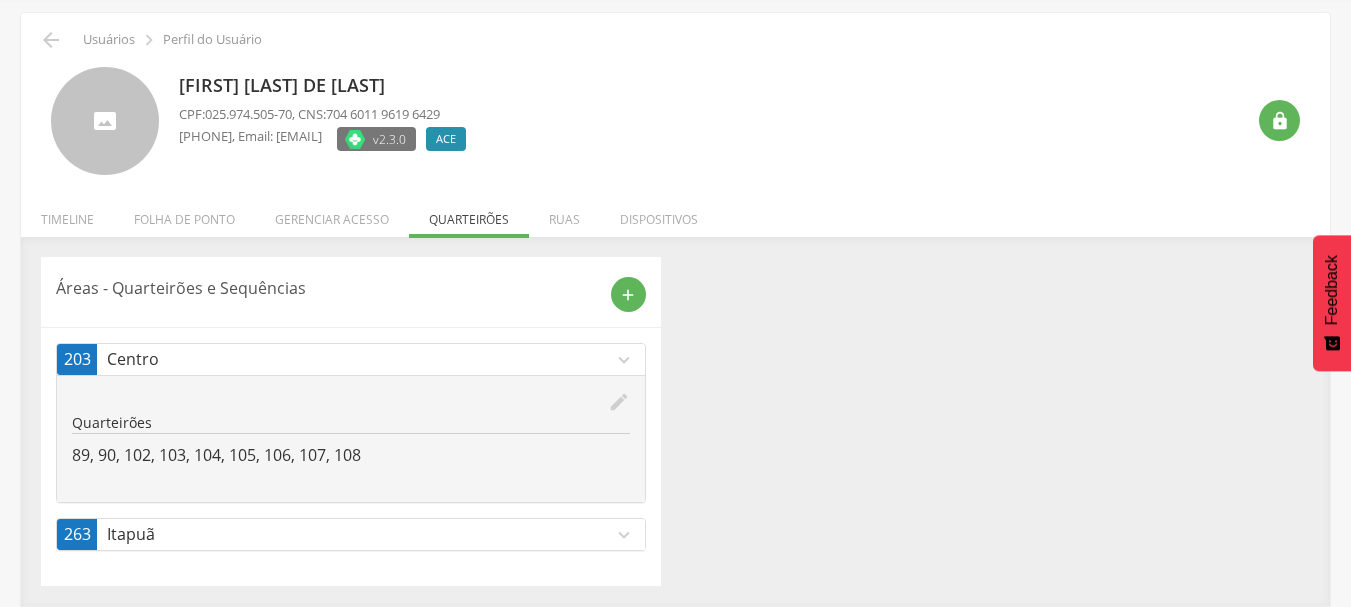 click on "expand_more" at bounding box center (624, 535) 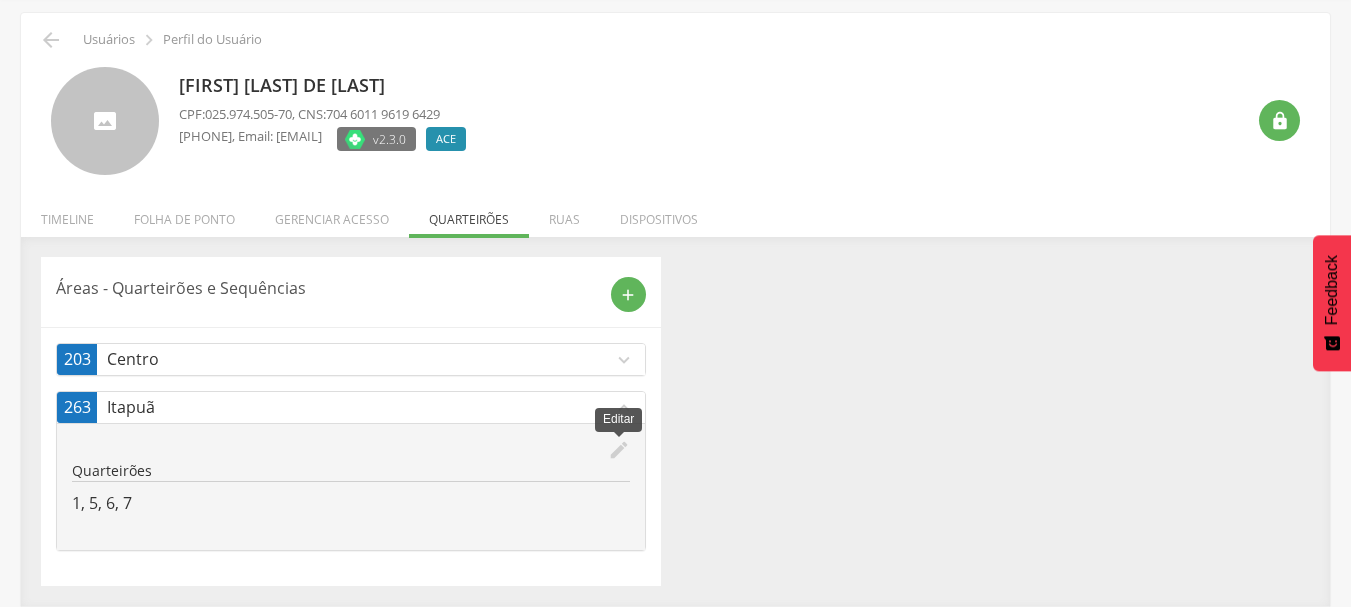 click on "edit" at bounding box center [619, 450] 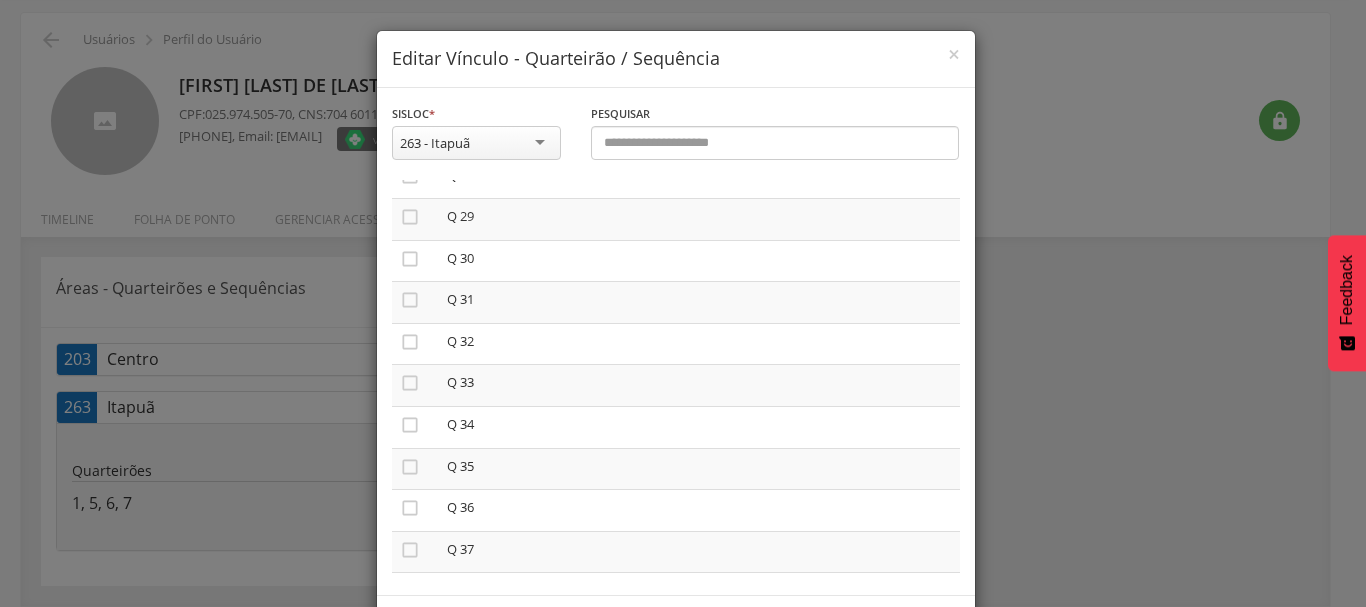 scroll, scrollTop: 1278, scrollLeft: 0, axis: vertical 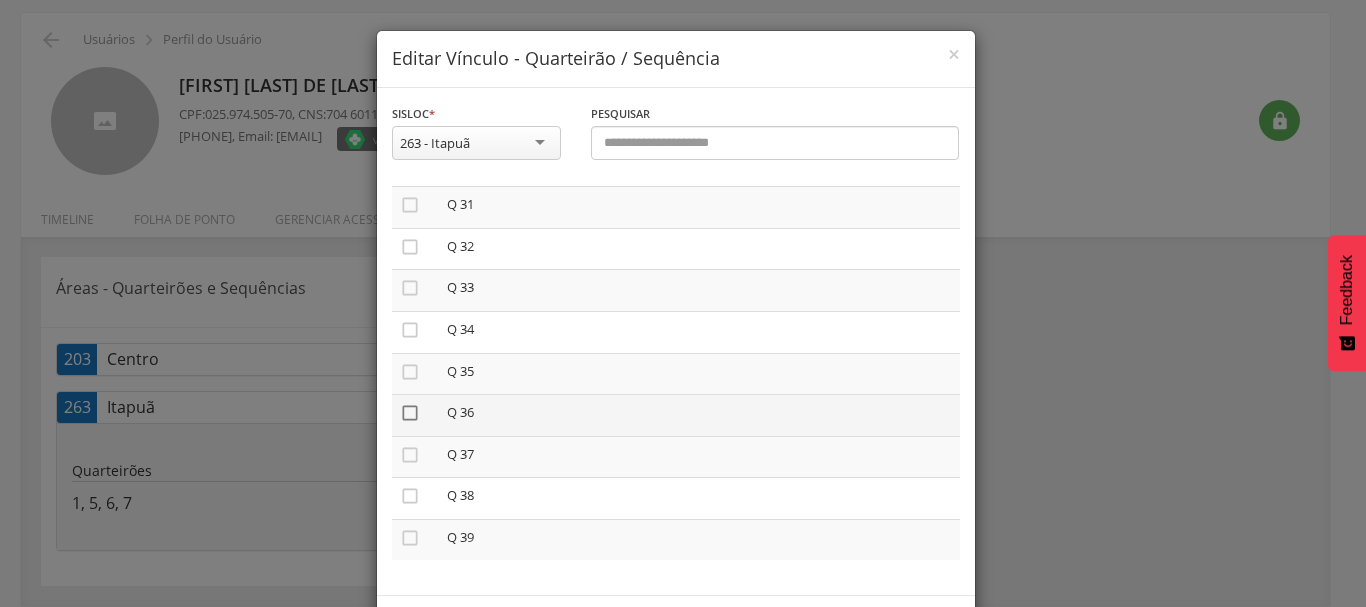click on "" at bounding box center (410, 413) 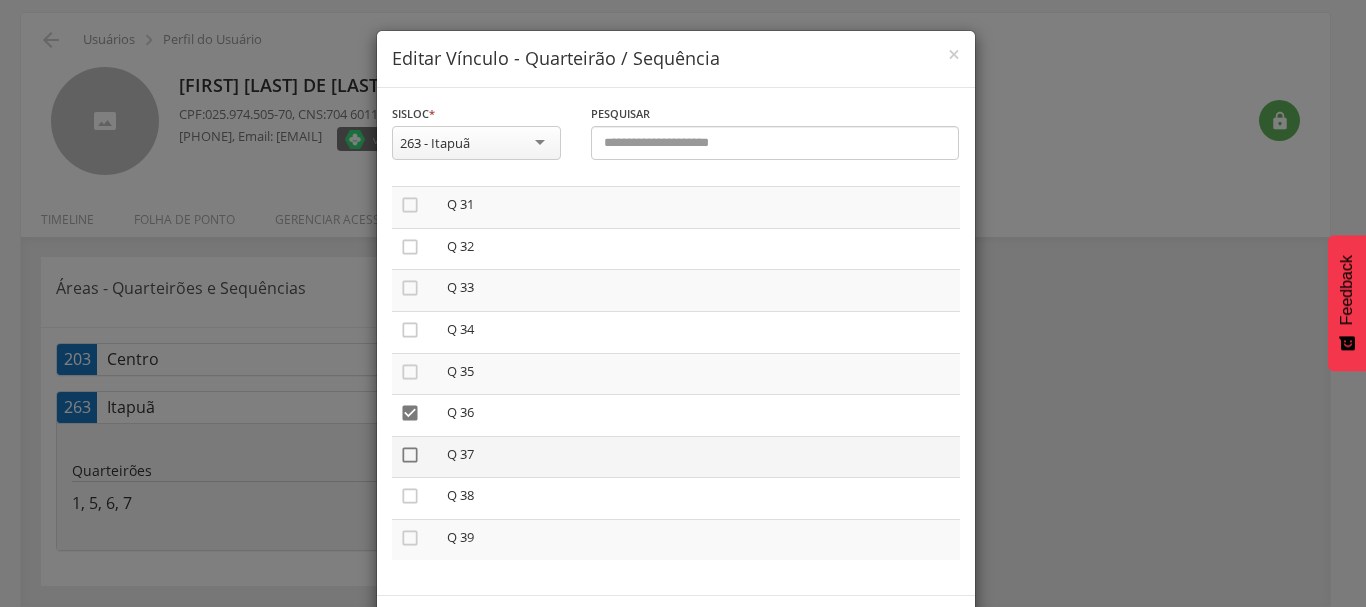 click on "" at bounding box center [410, 455] 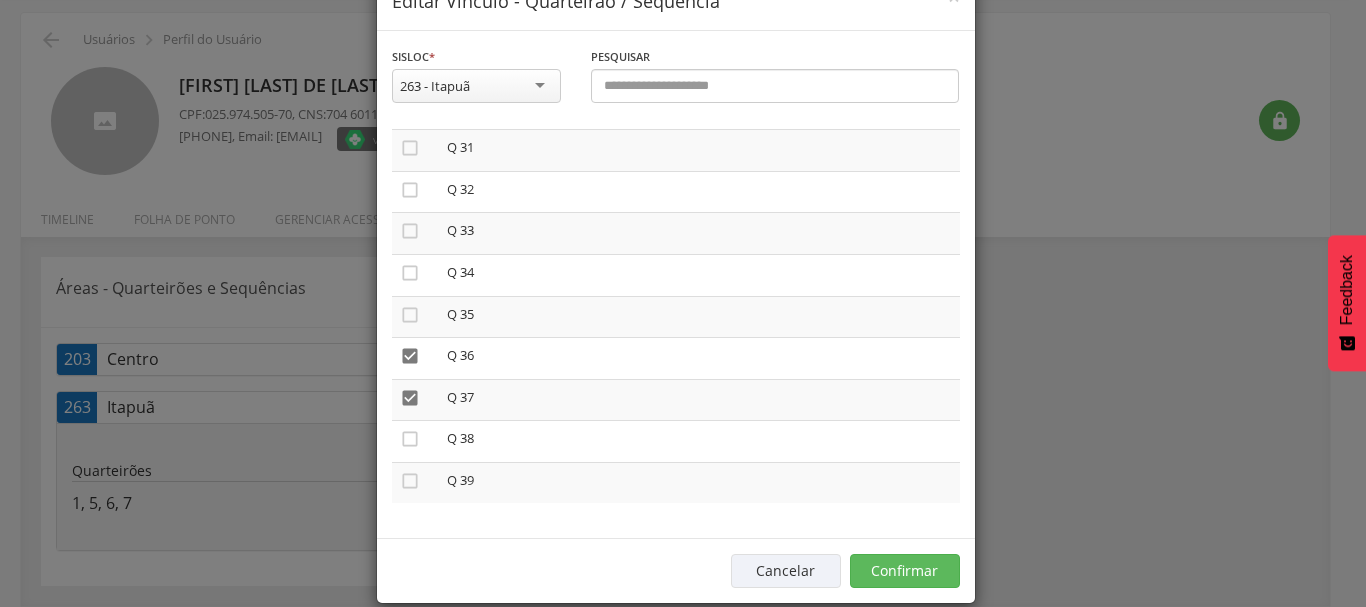 scroll, scrollTop: 84, scrollLeft: 0, axis: vertical 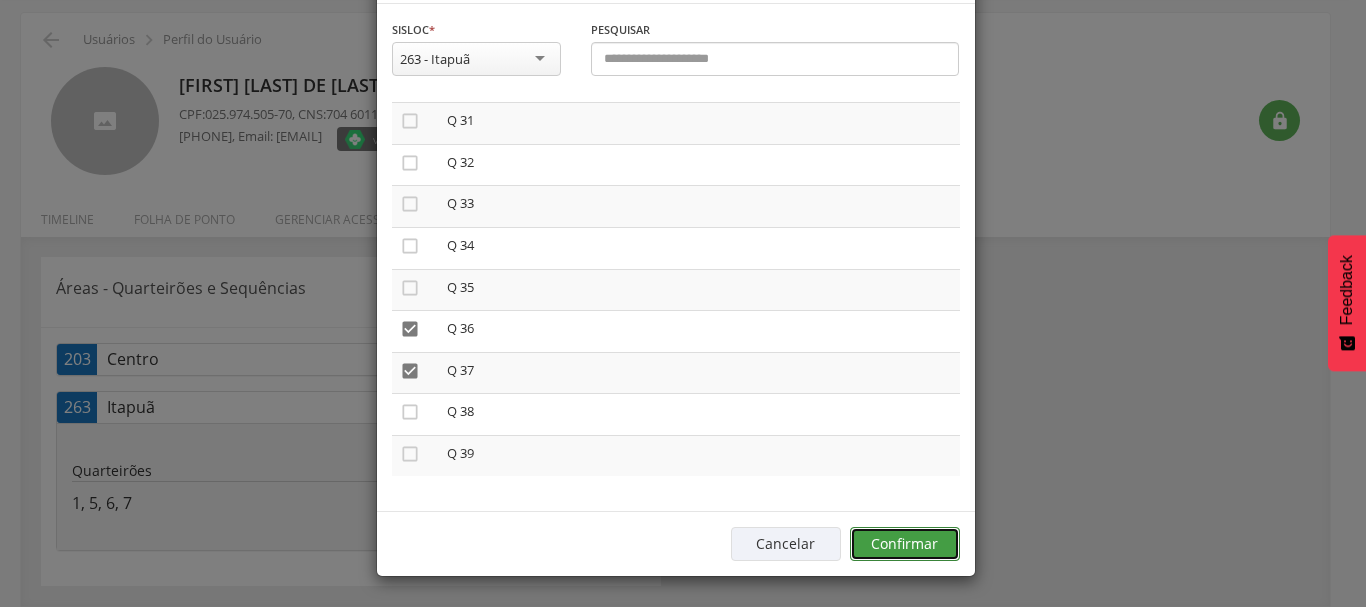 click on "Confirmar" at bounding box center (905, 544) 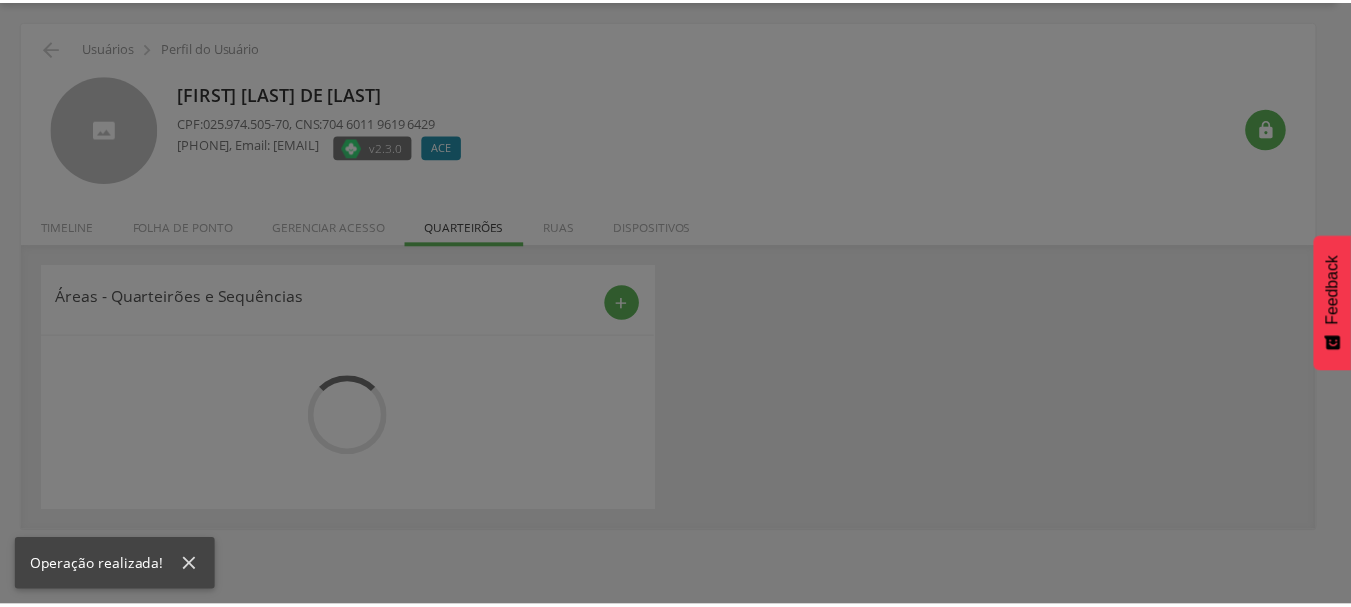 scroll, scrollTop: 60, scrollLeft: 0, axis: vertical 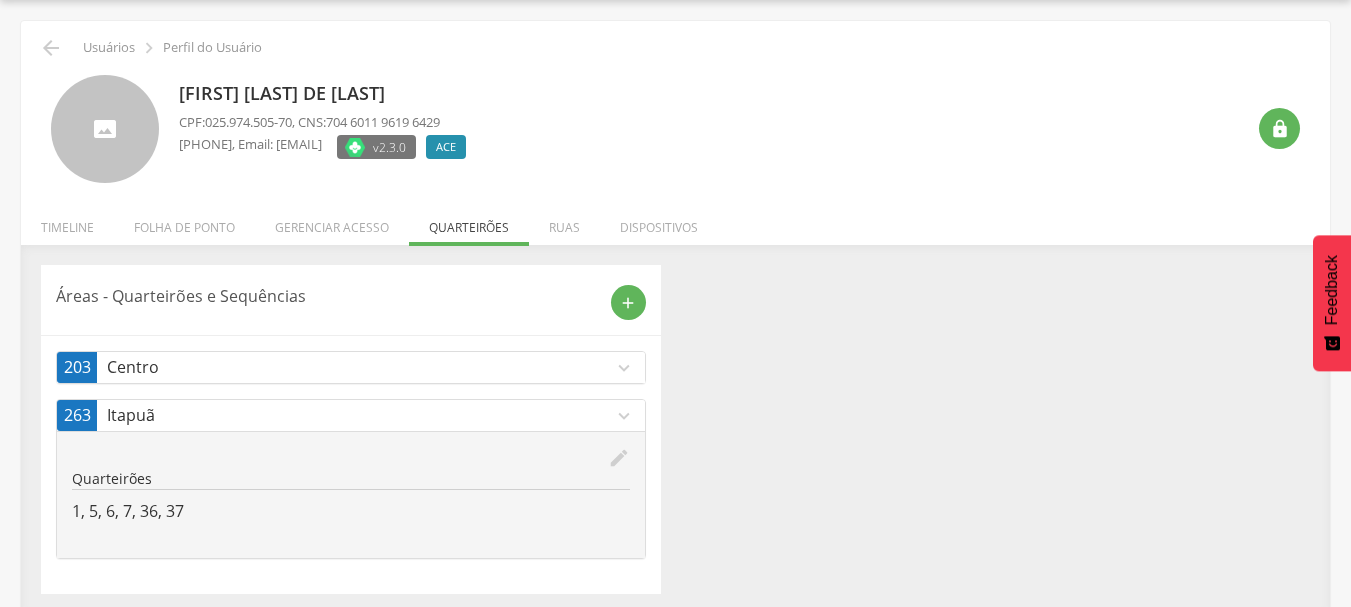 click on "expand_more" at bounding box center (624, 416) 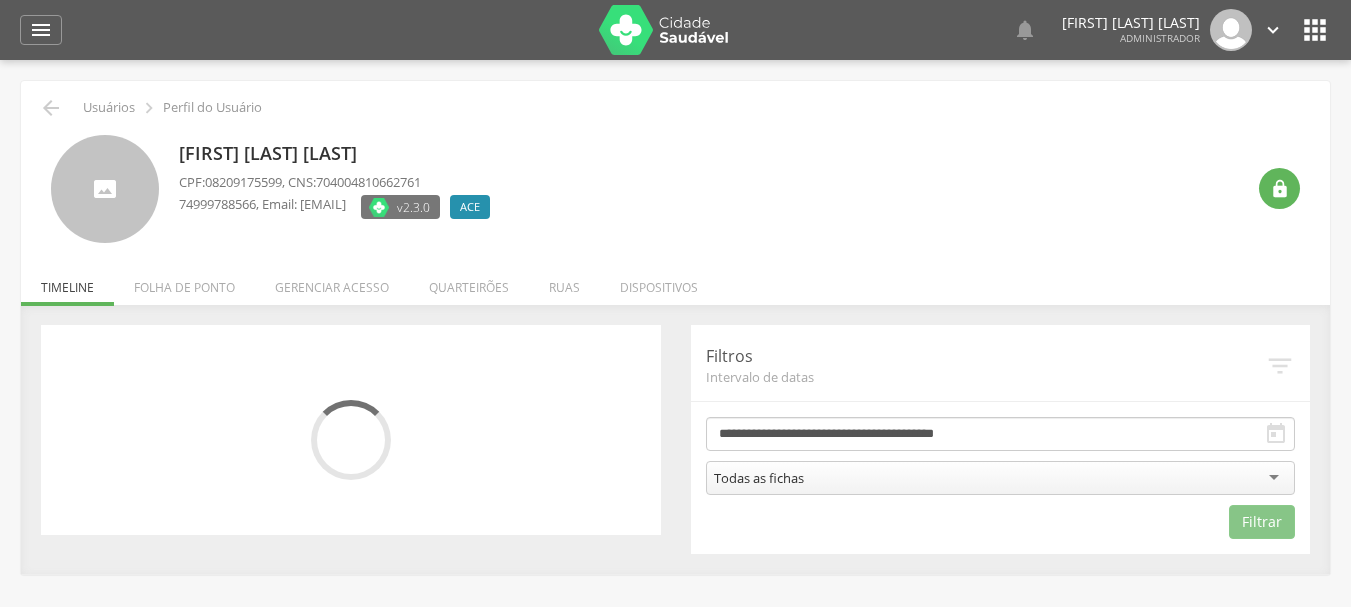 scroll, scrollTop: 0, scrollLeft: 0, axis: both 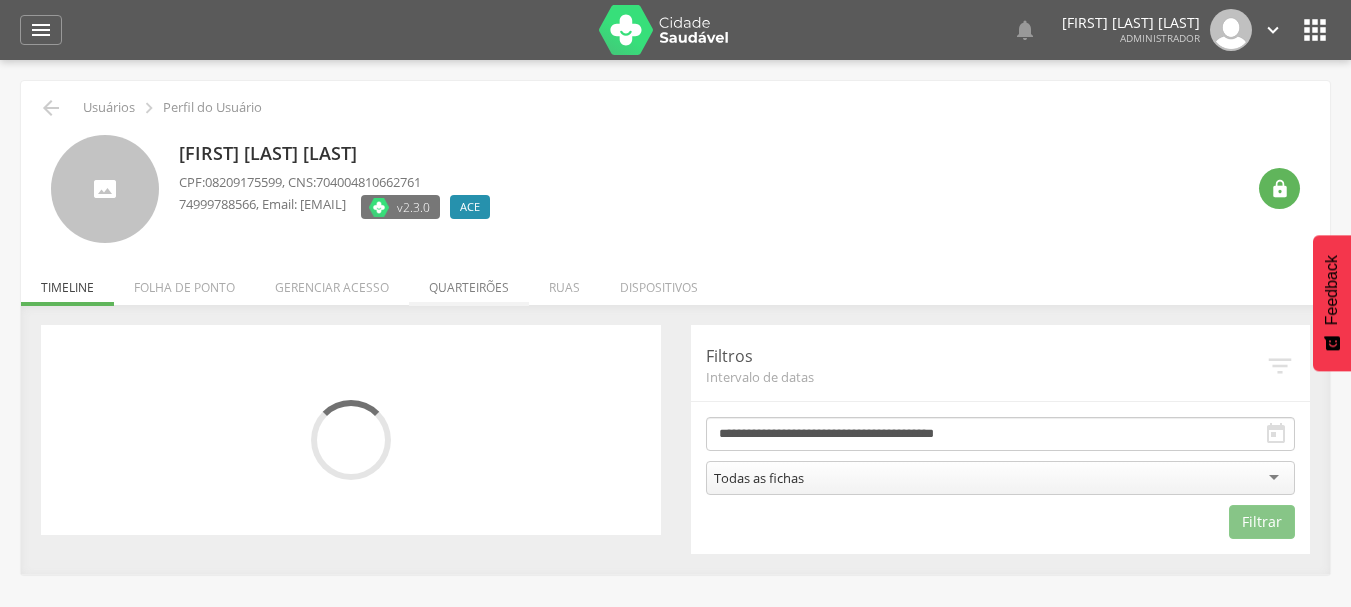 click on "Quarteirões" at bounding box center (469, 282) 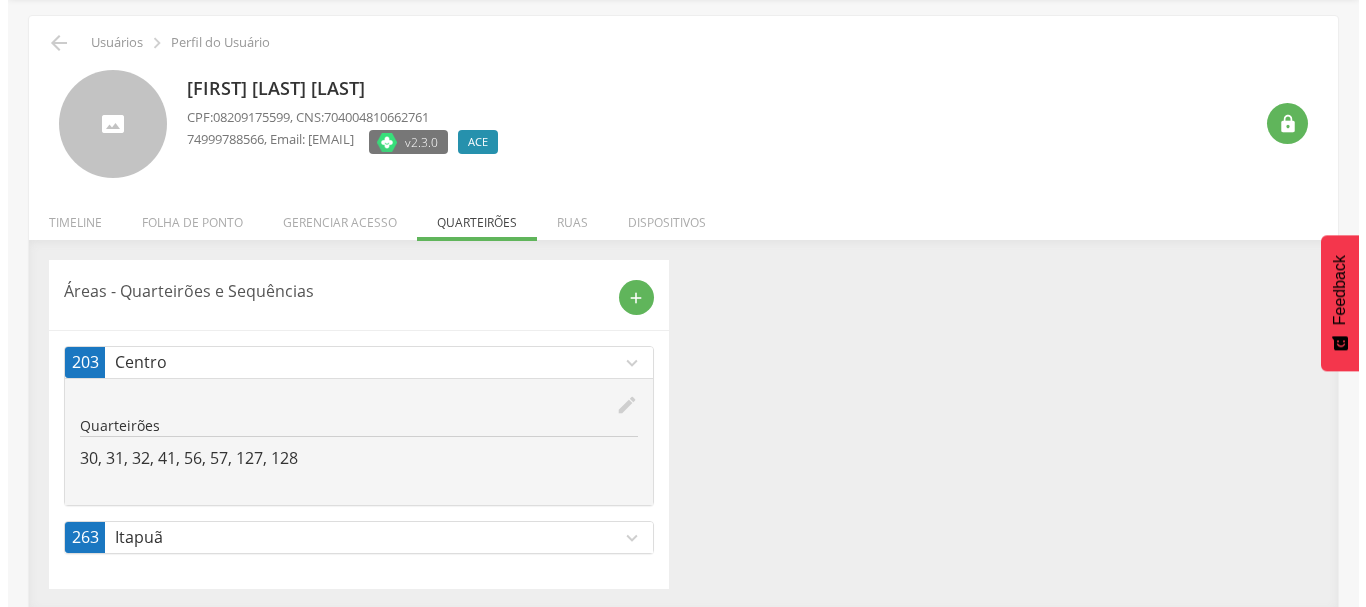 scroll, scrollTop: 68, scrollLeft: 0, axis: vertical 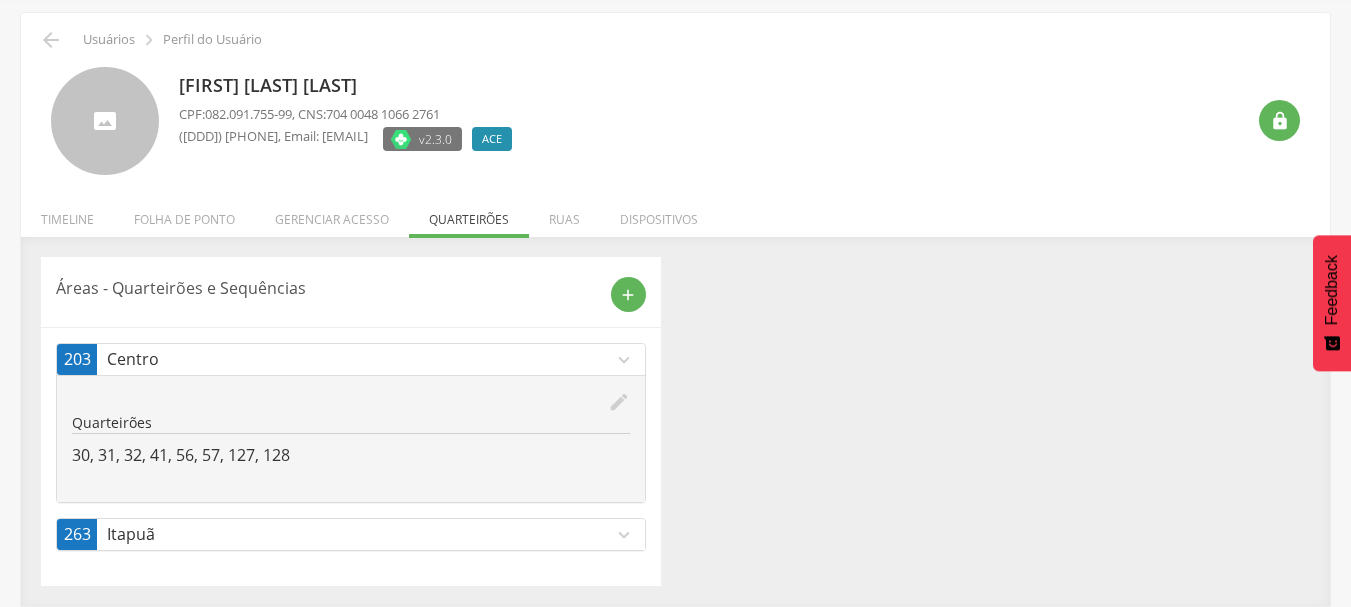 click on "Itapuã" at bounding box center (360, 534) 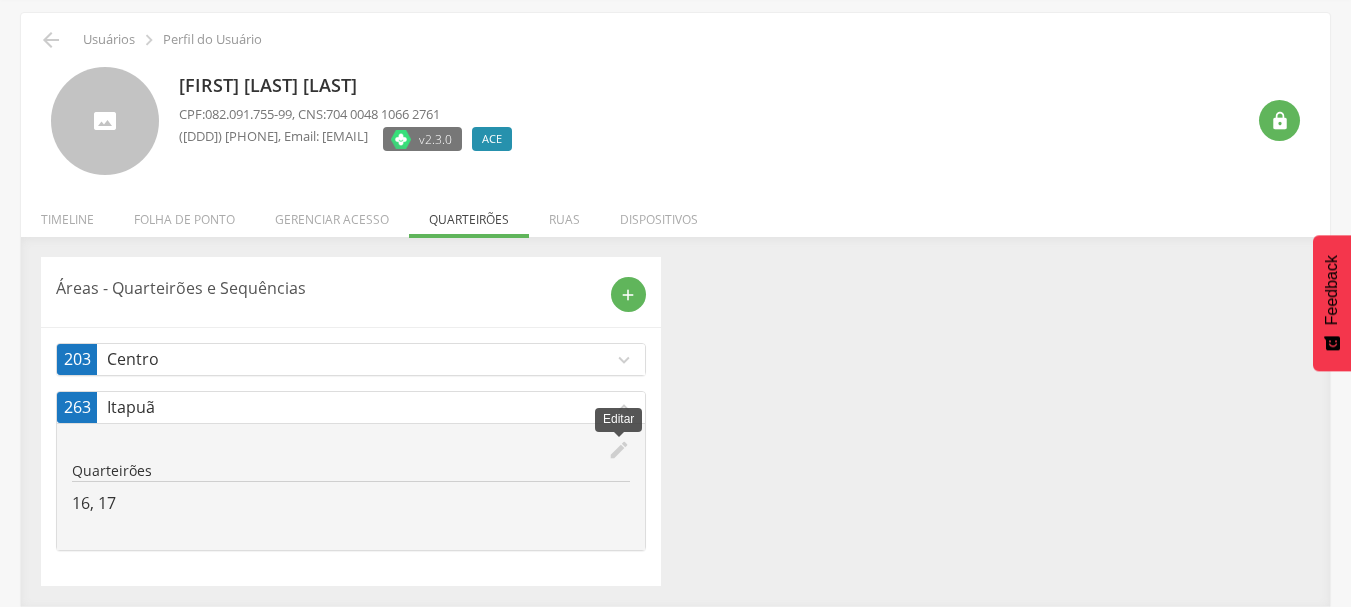 click on "edit" at bounding box center (619, 450) 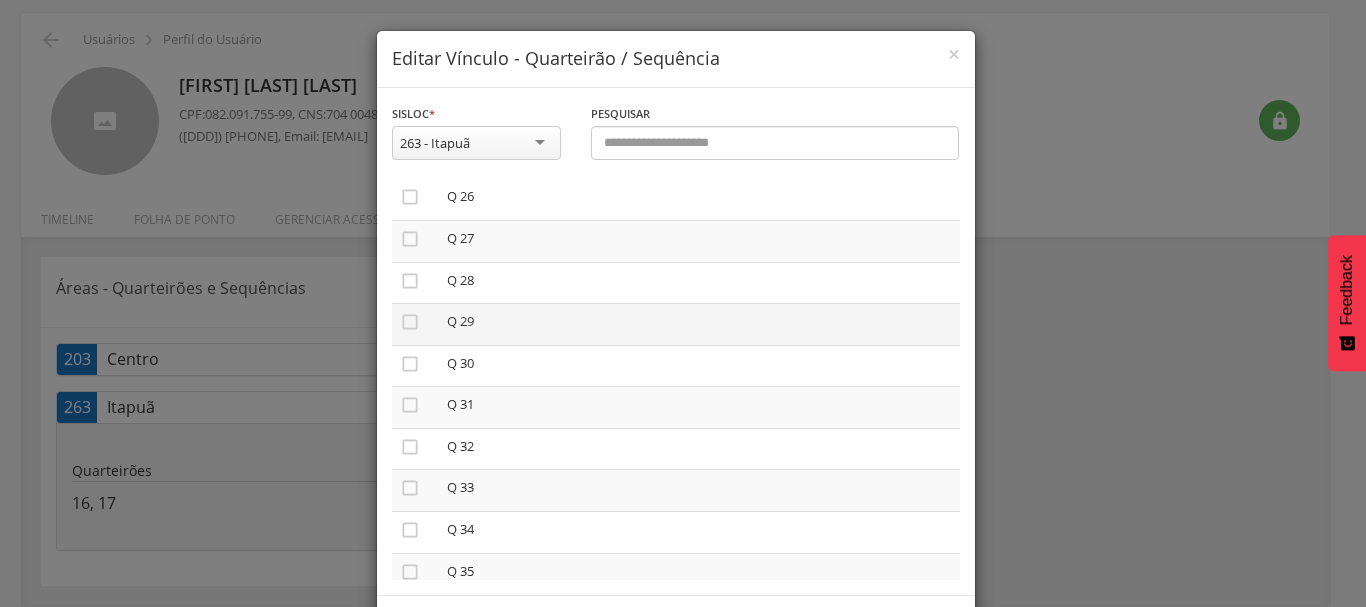 scroll, scrollTop: 978, scrollLeft: 0, axis: vertical 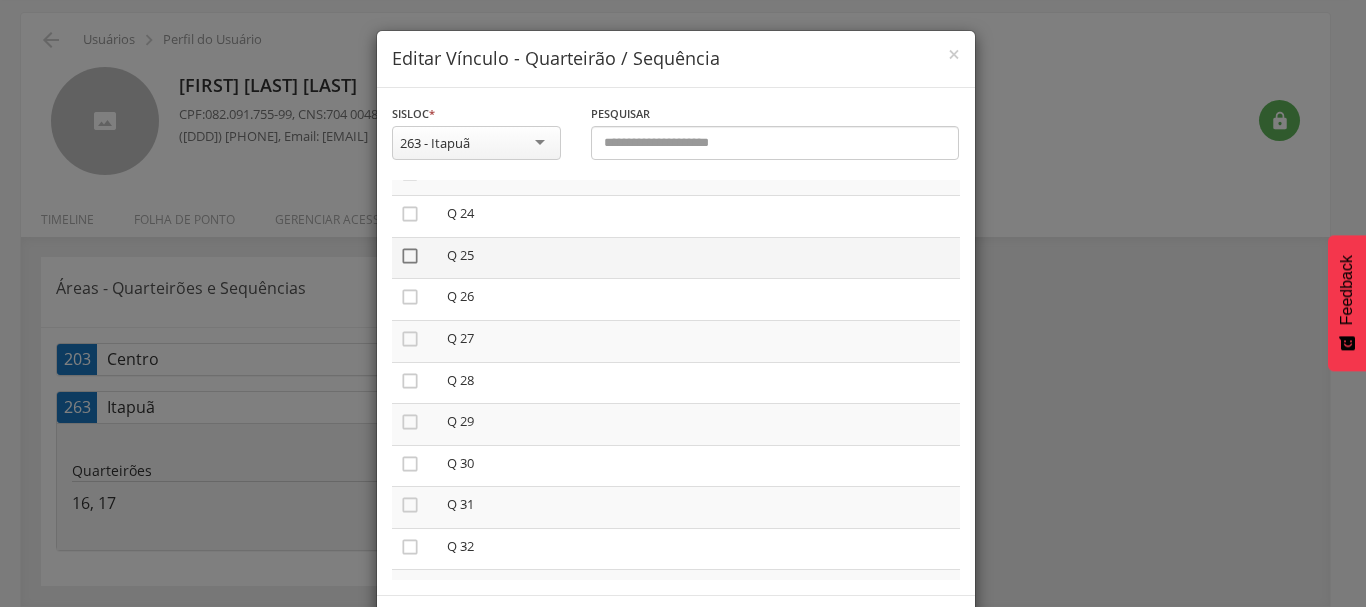 click on "" at bounding box center [410, 256] 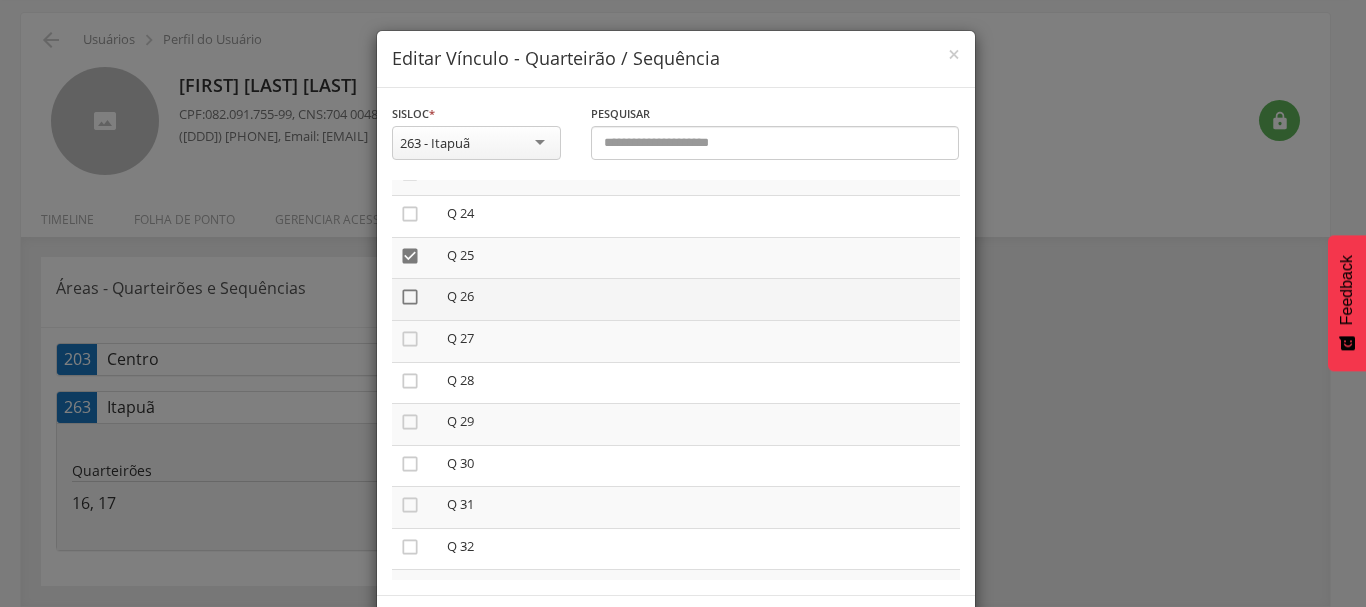 click on "" at bounding box center [410, 297] 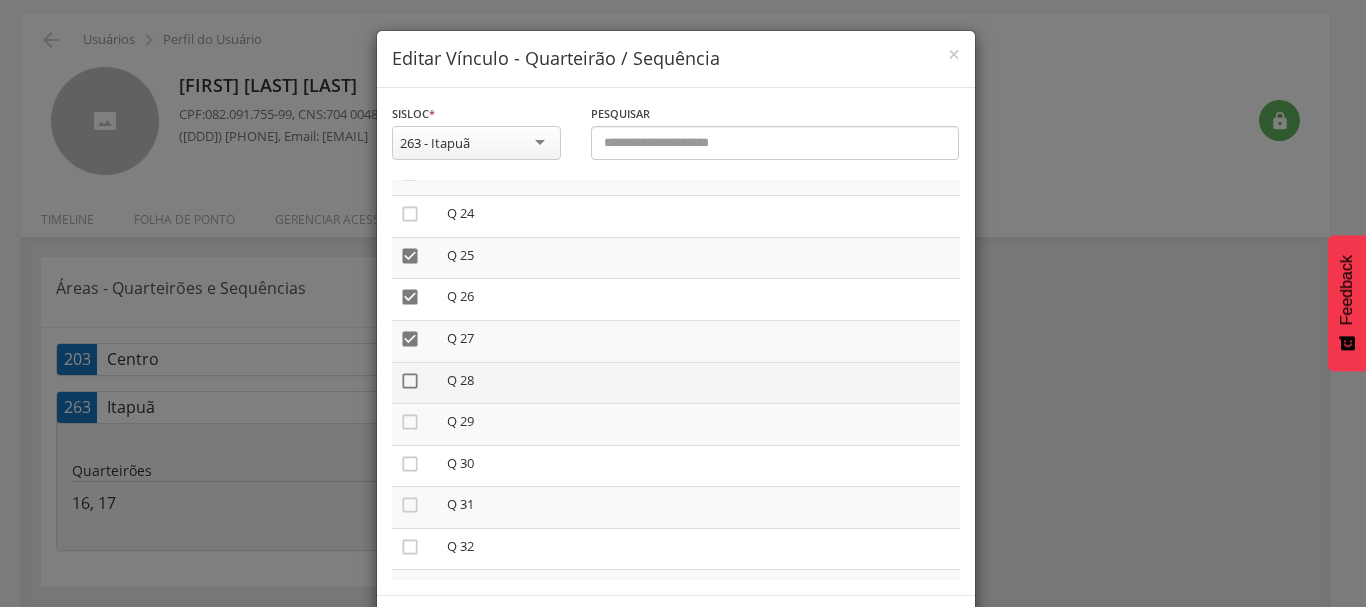 click on "" at bounding box center [410, 381] 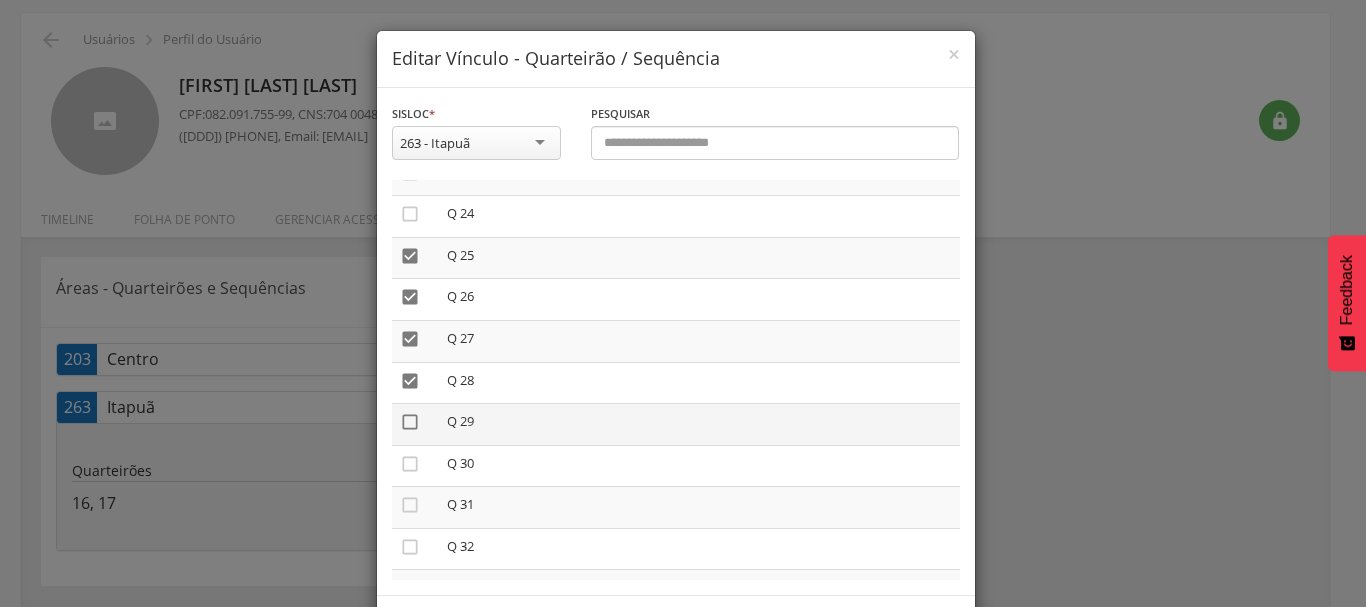 click on "" at bounding box center (410, 422) 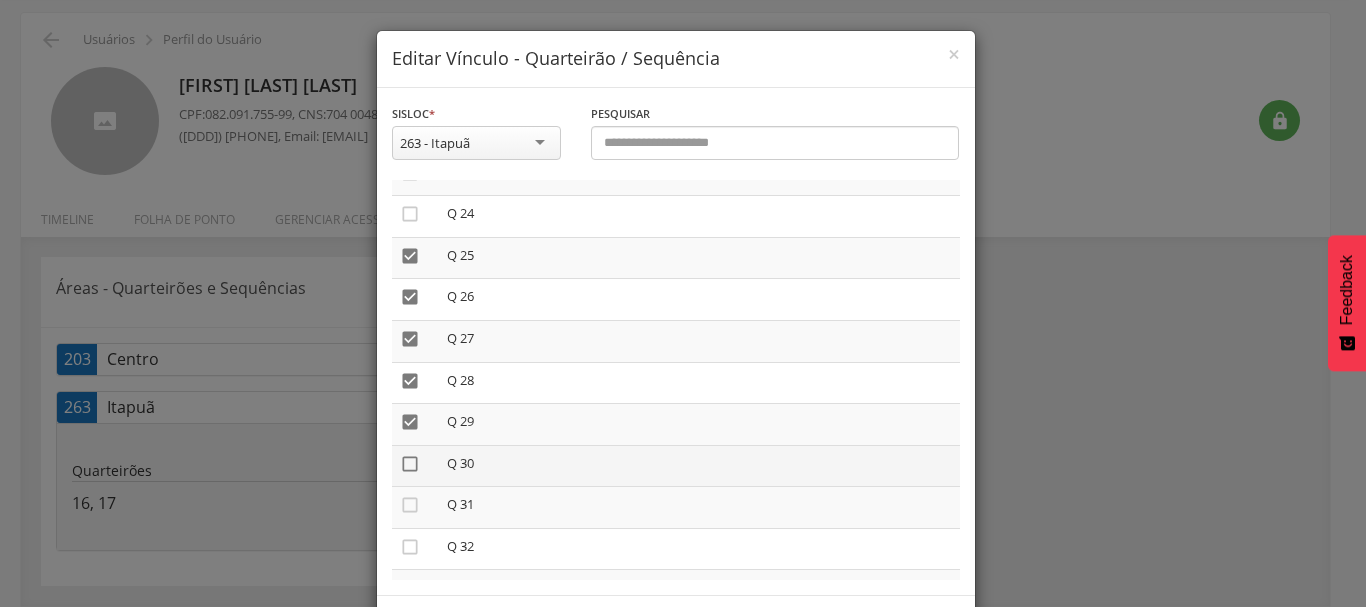 click on "" at bounding box center [410, 464] 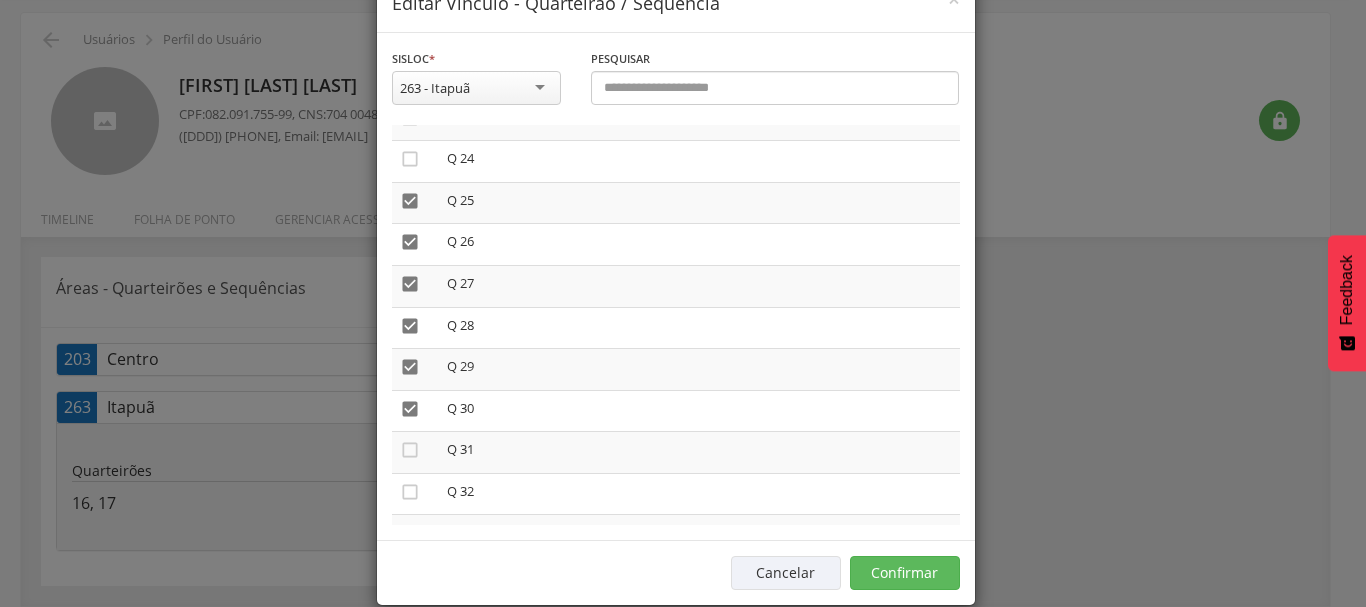 scroll, scrollTop: 84, scrollLeft: 0, axis: vertical 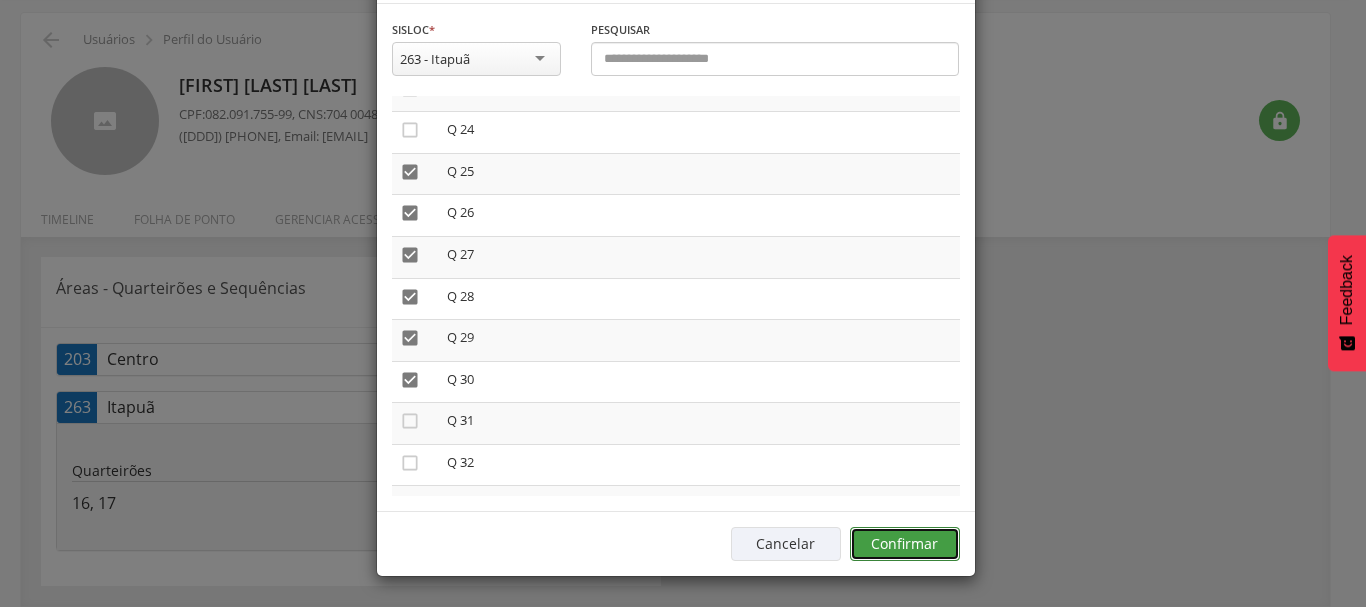 click on "Confirmar" at bounding box center (905, 544) 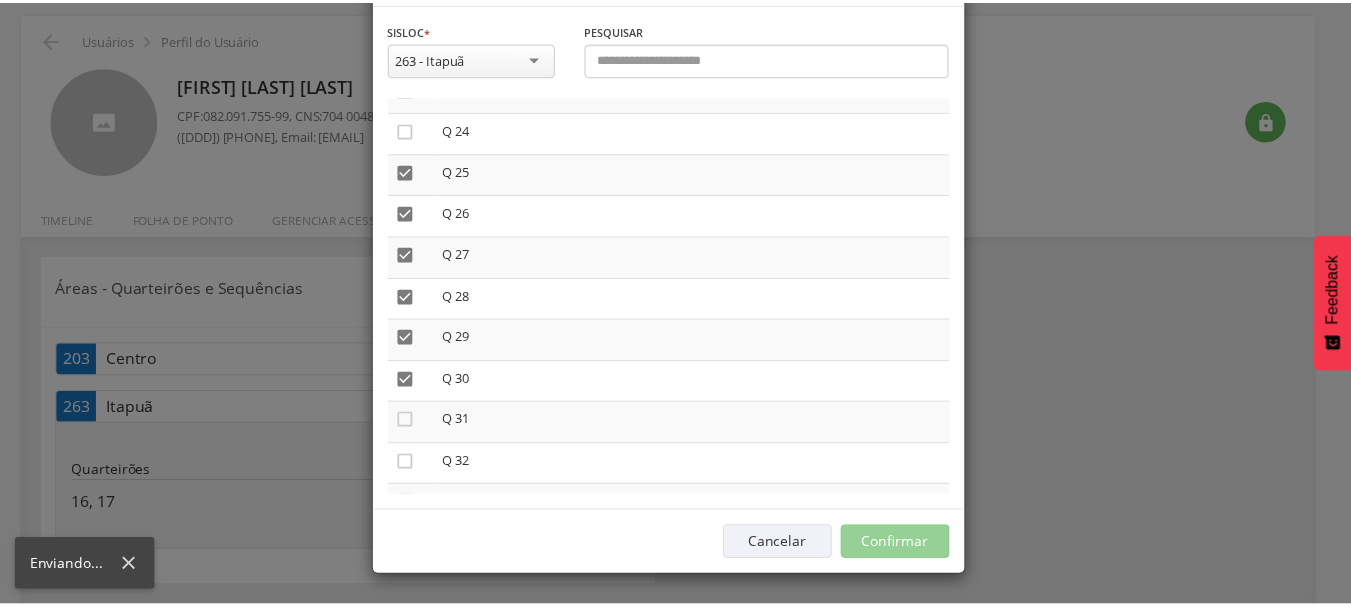 scroll, scrollTop: 60, scrollLeft: 0, axis: vertical 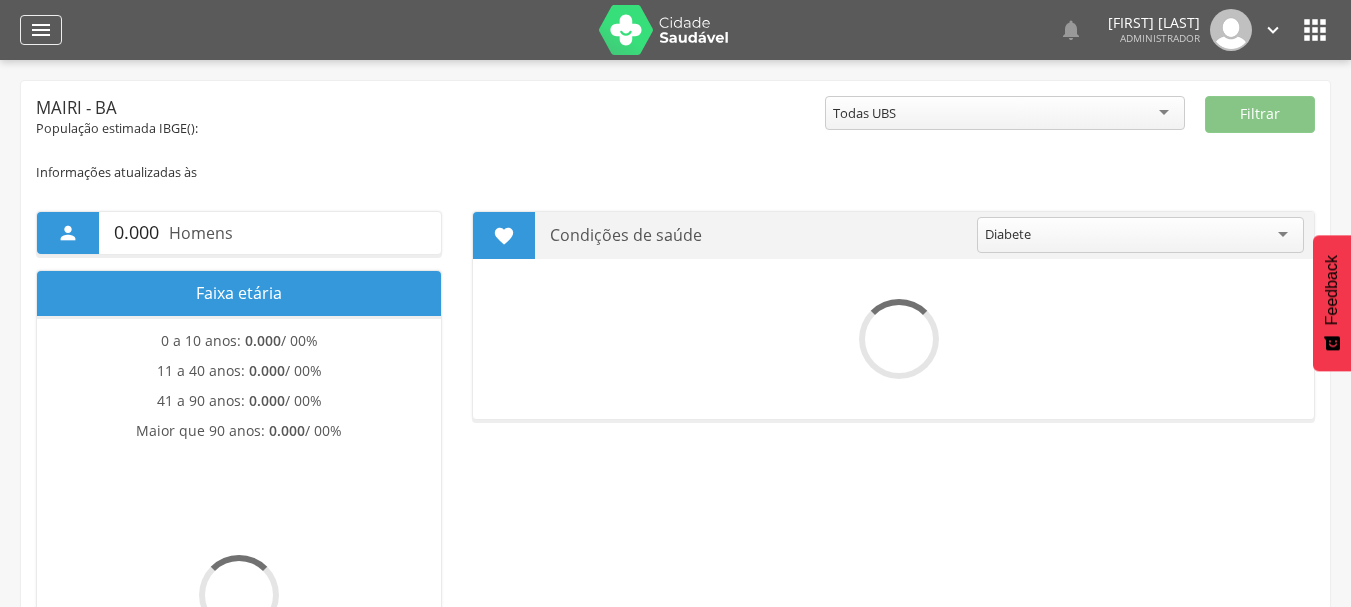 click on "" at bounding box center (41, 30) 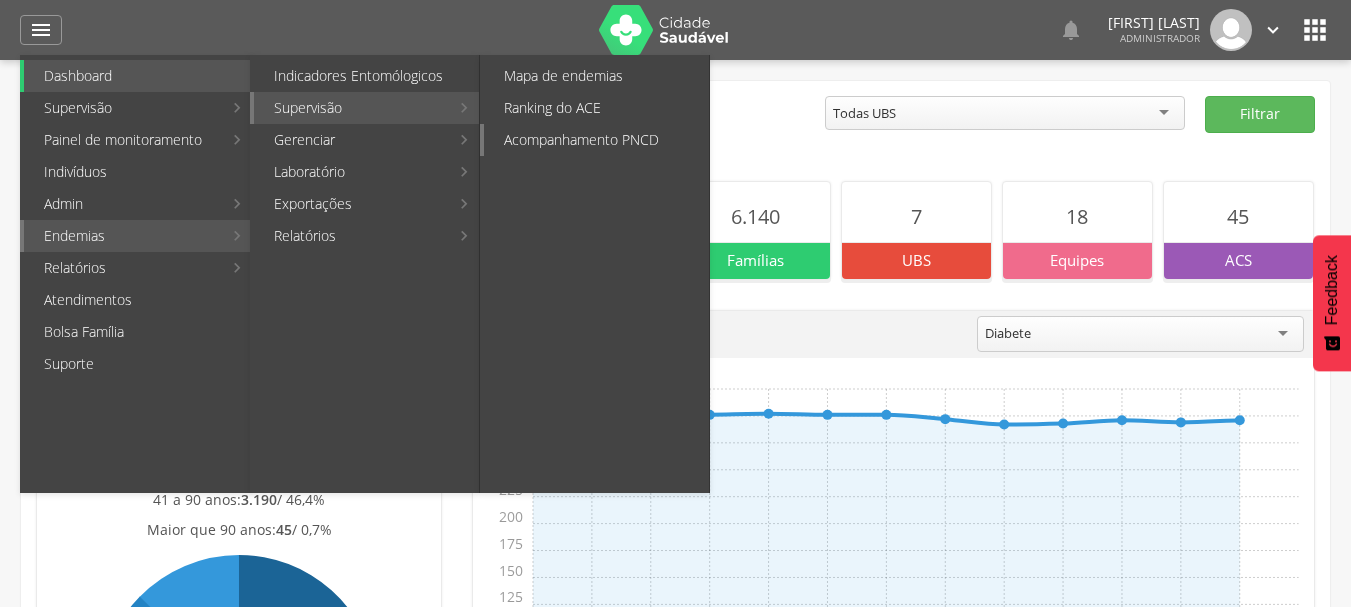 click on "Acompanhamento PNCD" at bounding box center (596, 140) 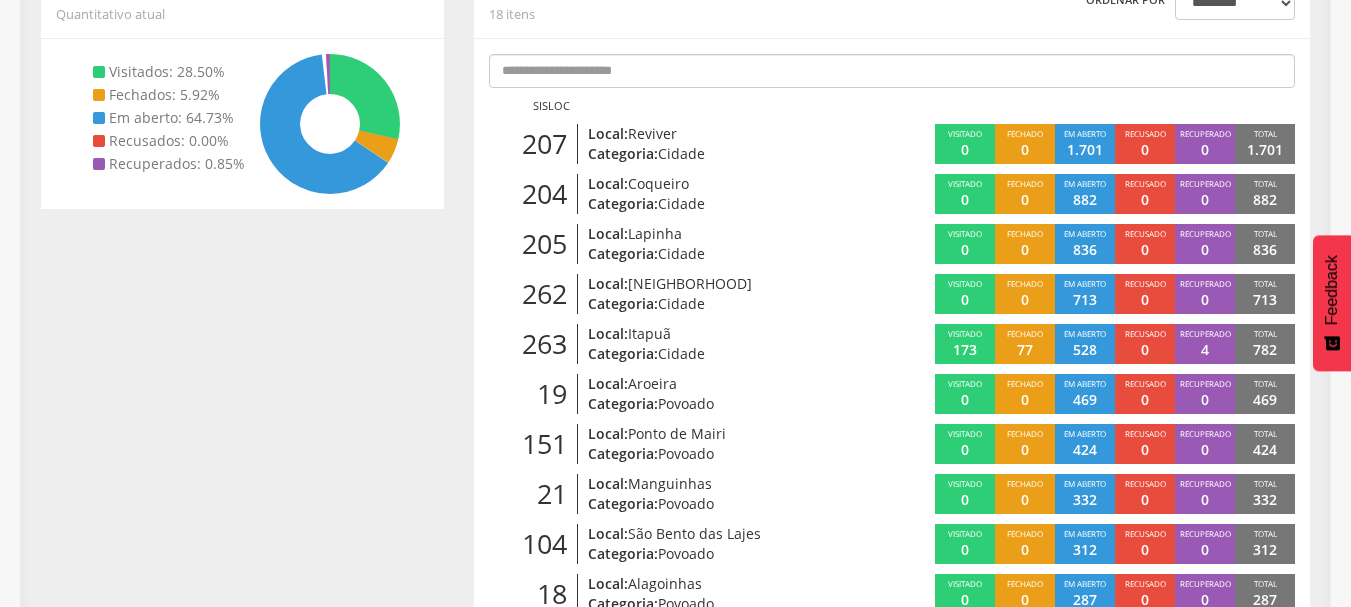 scroll, scrollTop: 360, scrollLeft: 0, axis: vertical 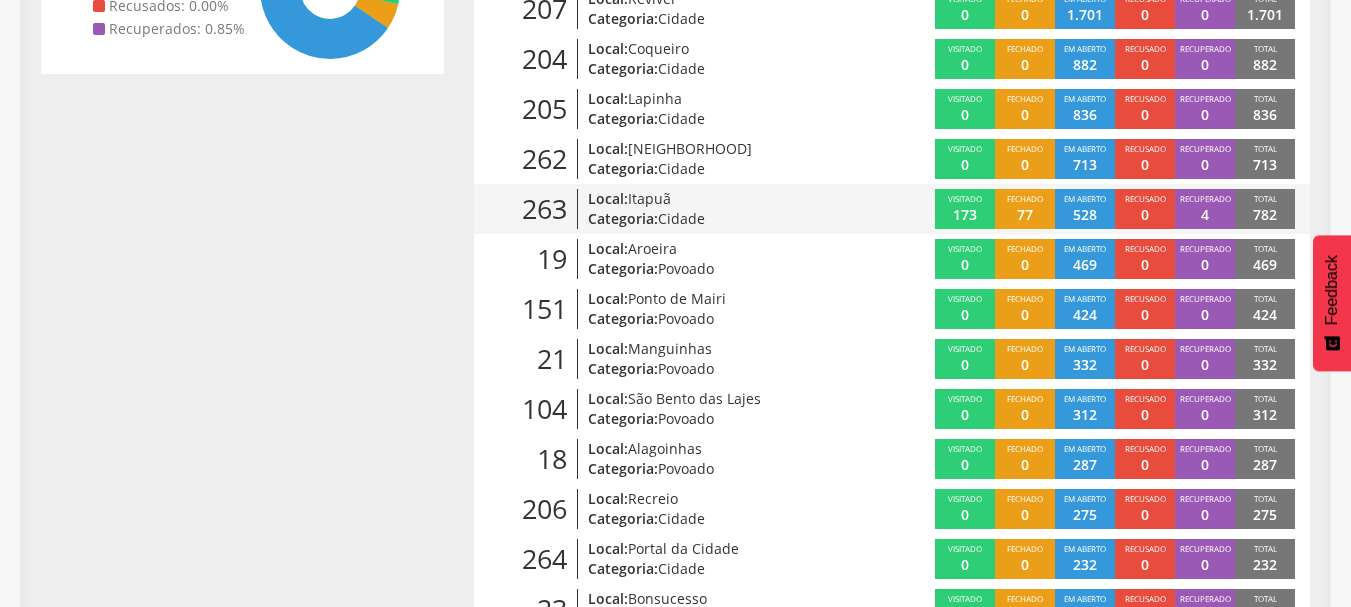 click on "Cidade" at bounding box center (681, 218) 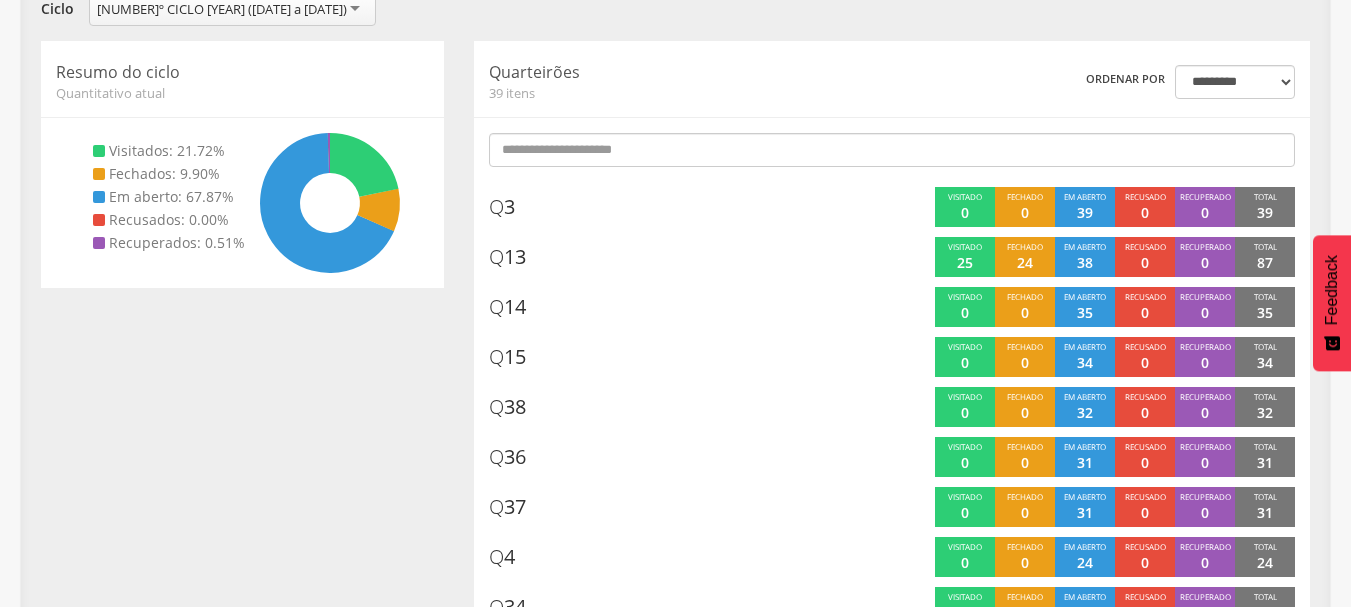 scroll, scrollTop: 260, scrollLeft: 0, axis: vertical 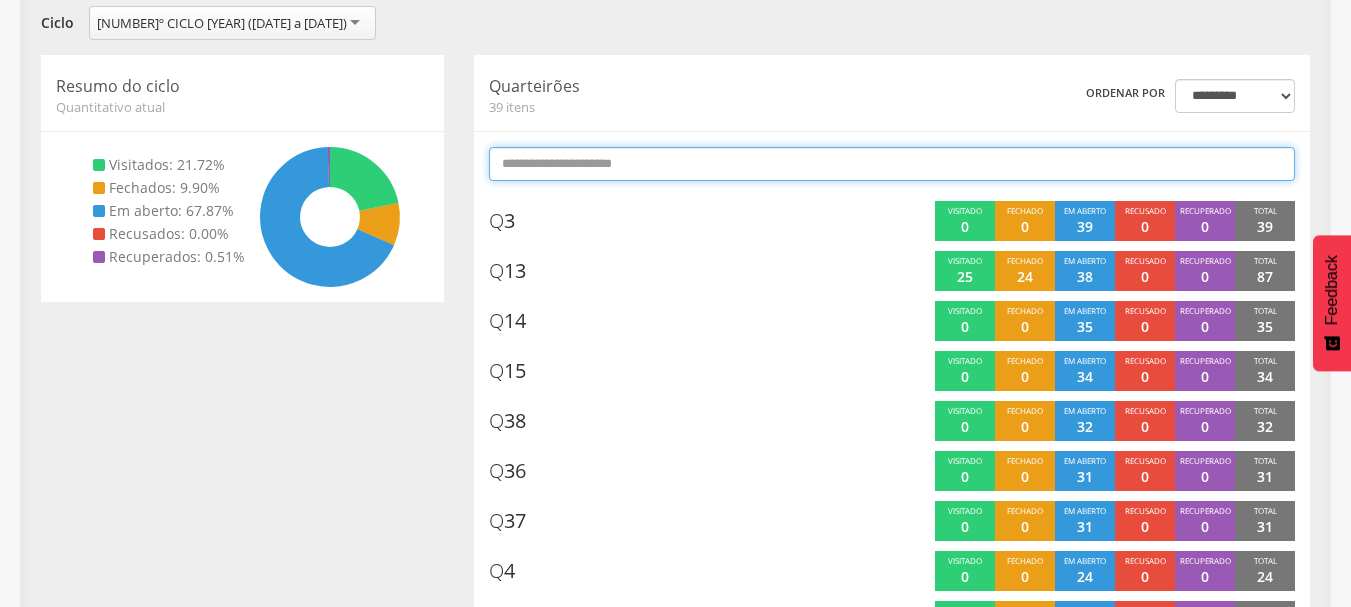 click at bounding box center (892, 164) 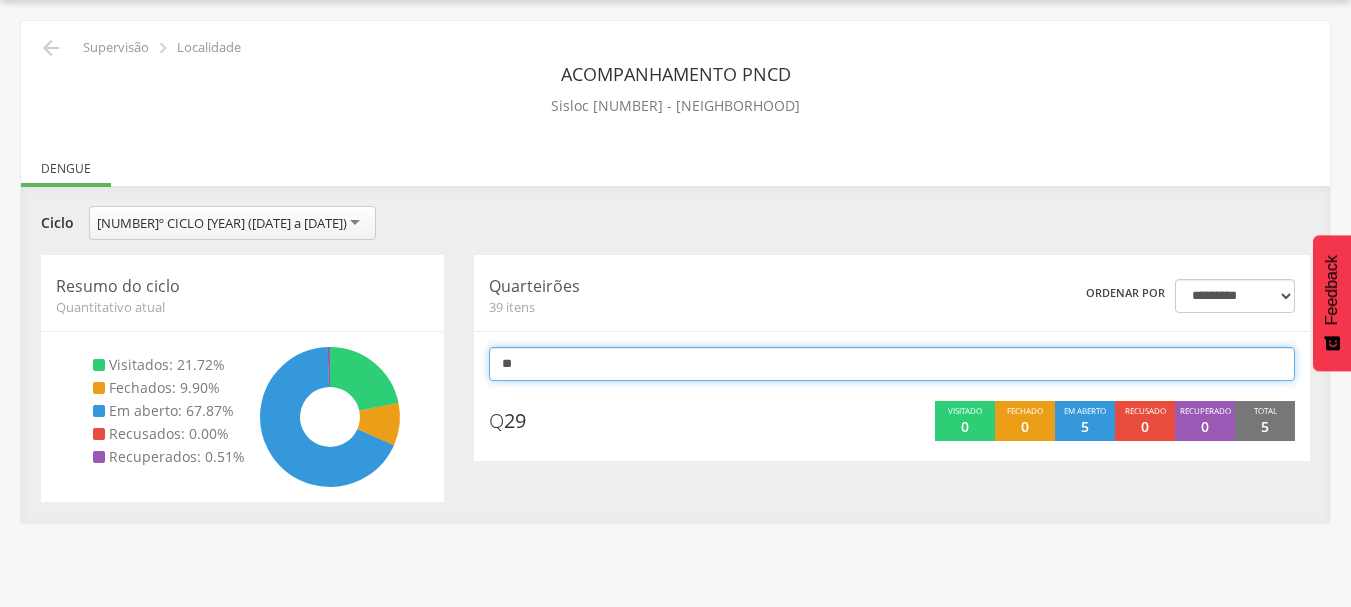 scroll, scrollTop: 60, scrollLeft: 0, axis: vertical 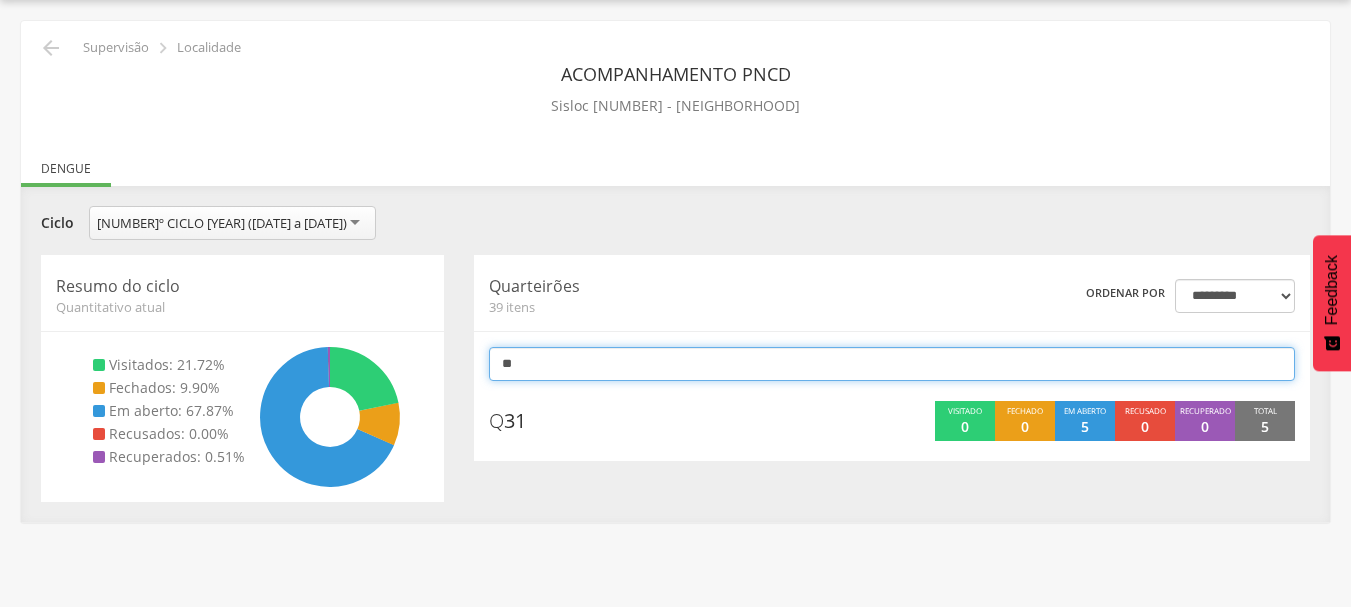 type on "*" 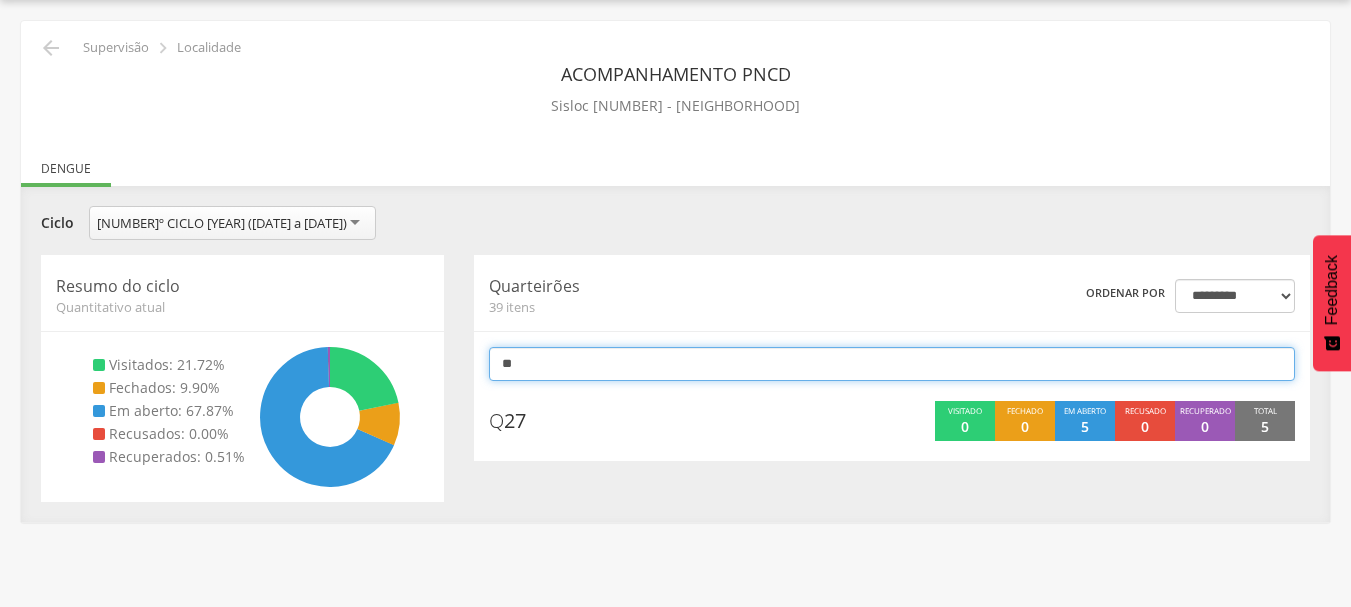 scroll, scrollTop: 60, scrollLeft: 0, axis: vertical 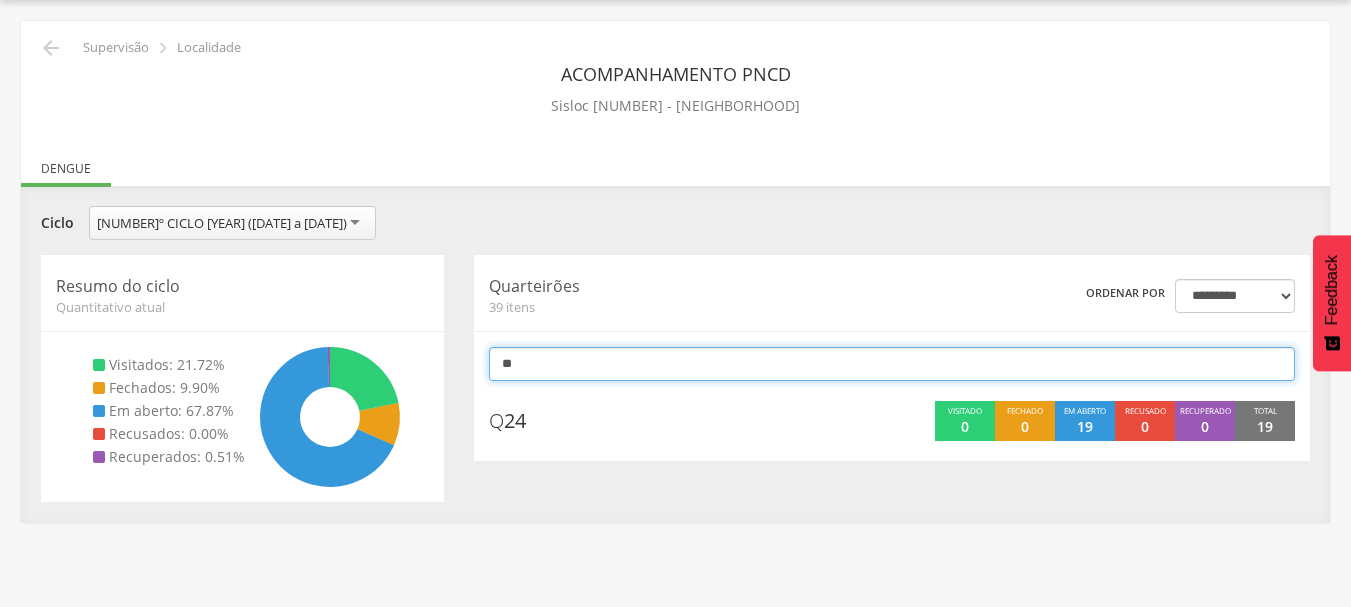 type on "*" 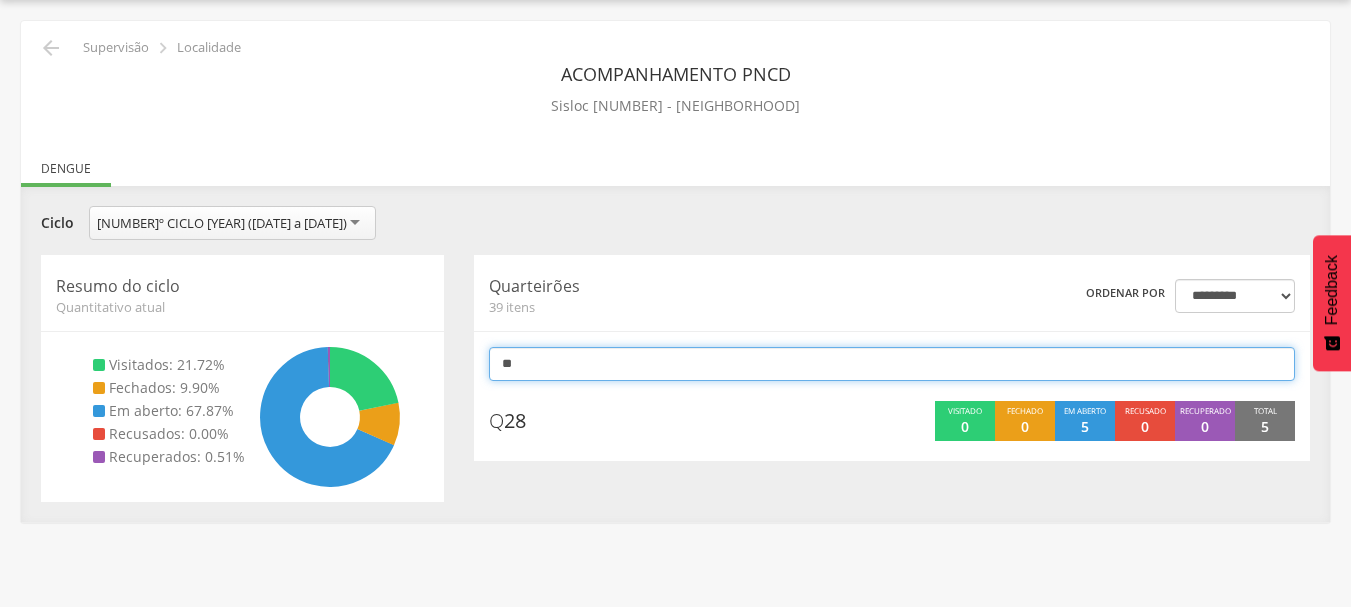 scroll, scrollTop: 60, scrollLeft: 0, axis: vertical 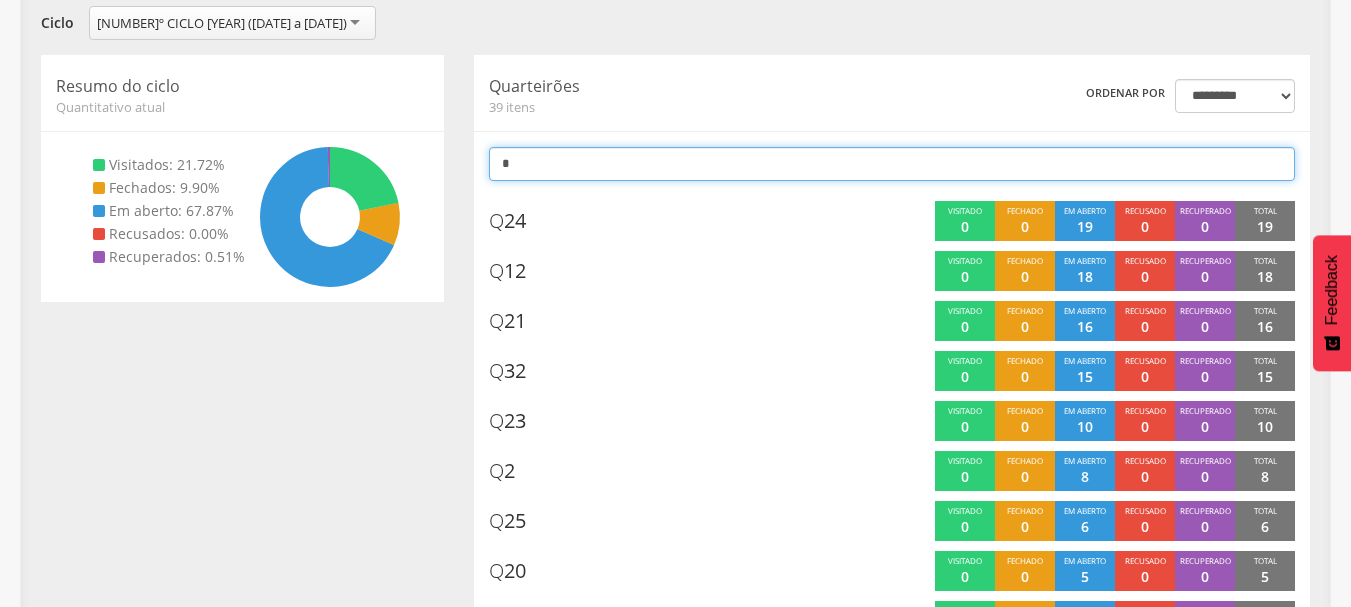 type 